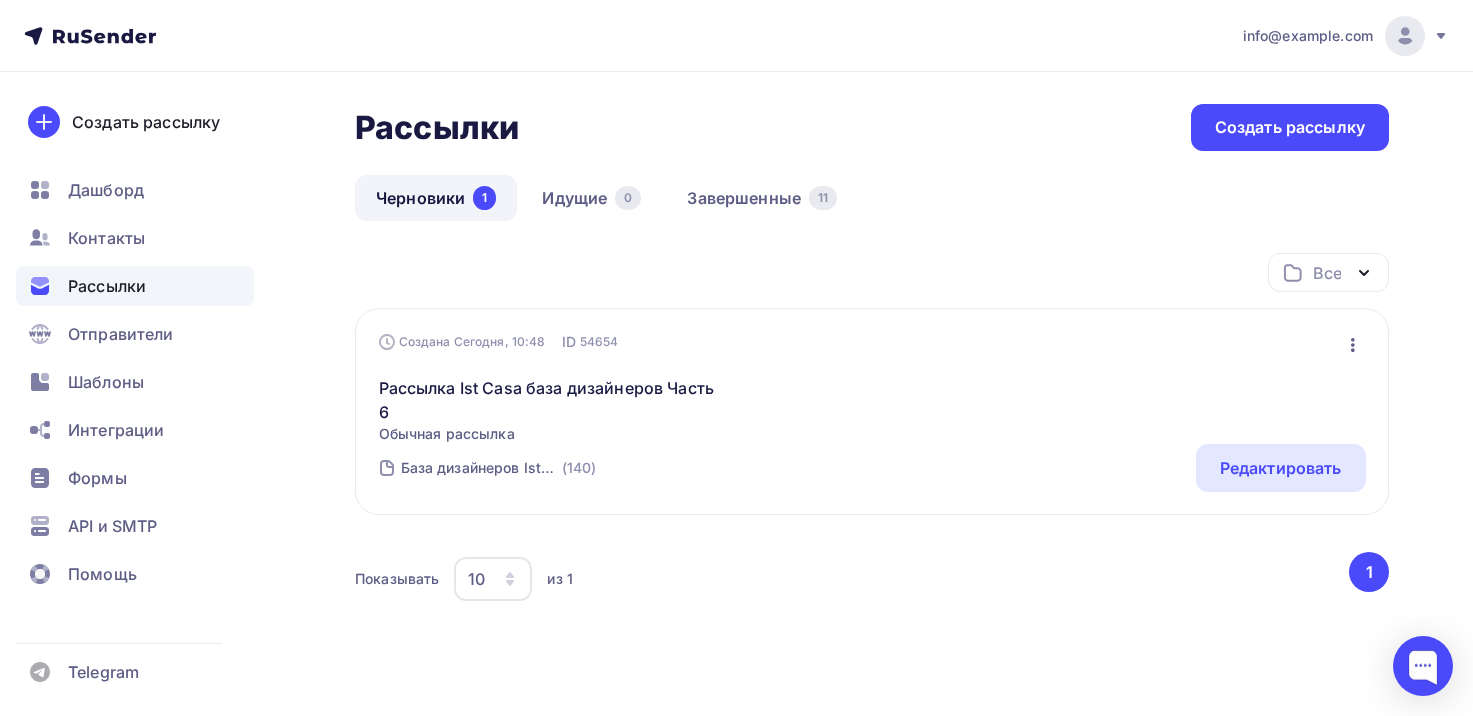 scroll, scrollTop: 0, scrollLeft: 0, axis: both 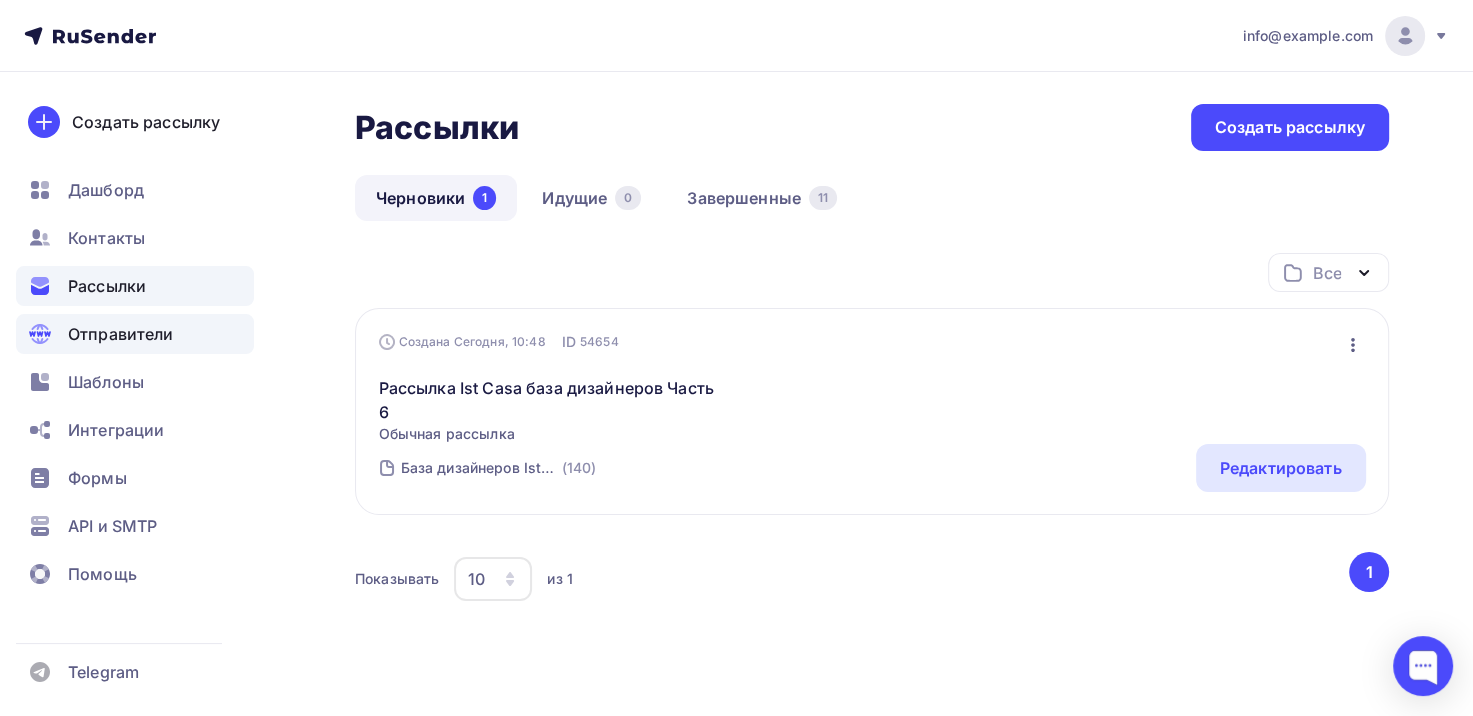 click on "Отправители" at bounding box center (121, 334) 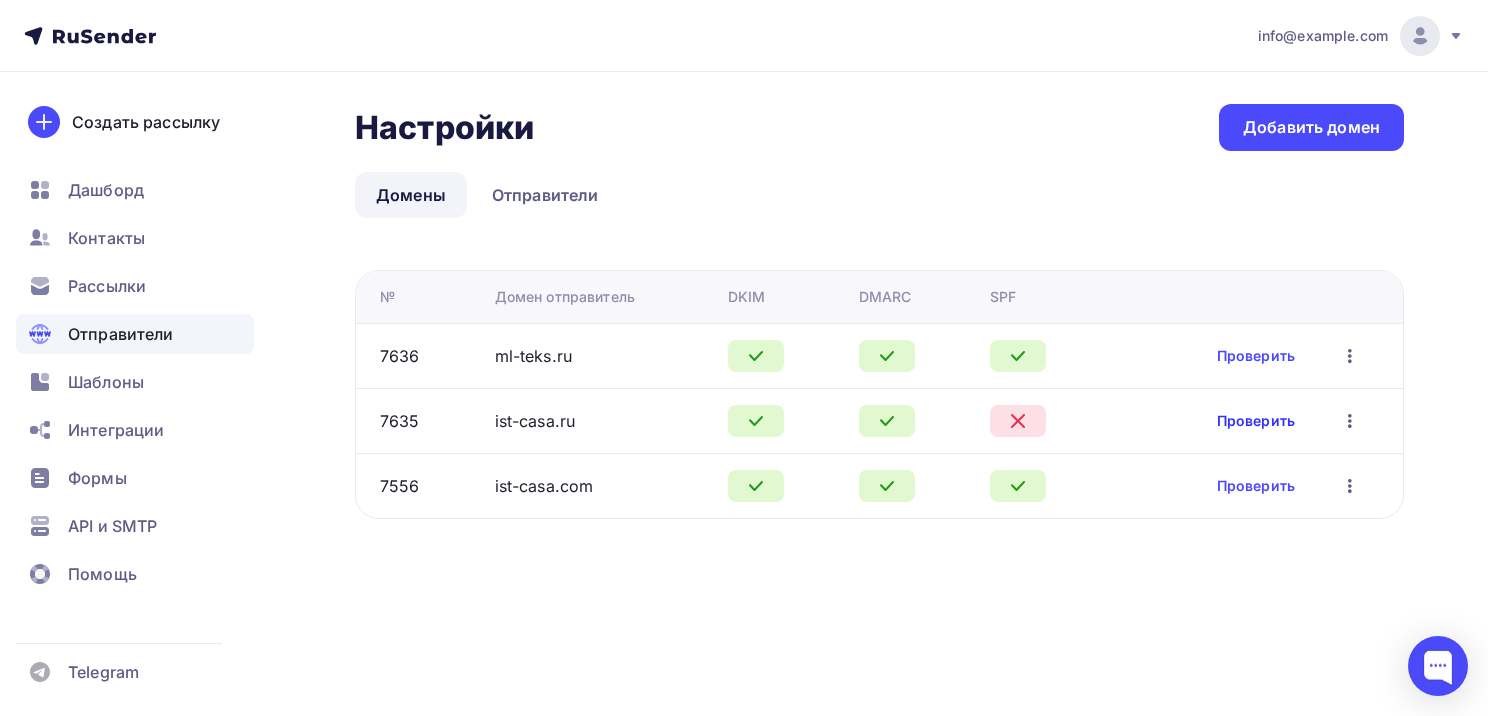 click on "Проверить" at bounding box center (1256, 421) 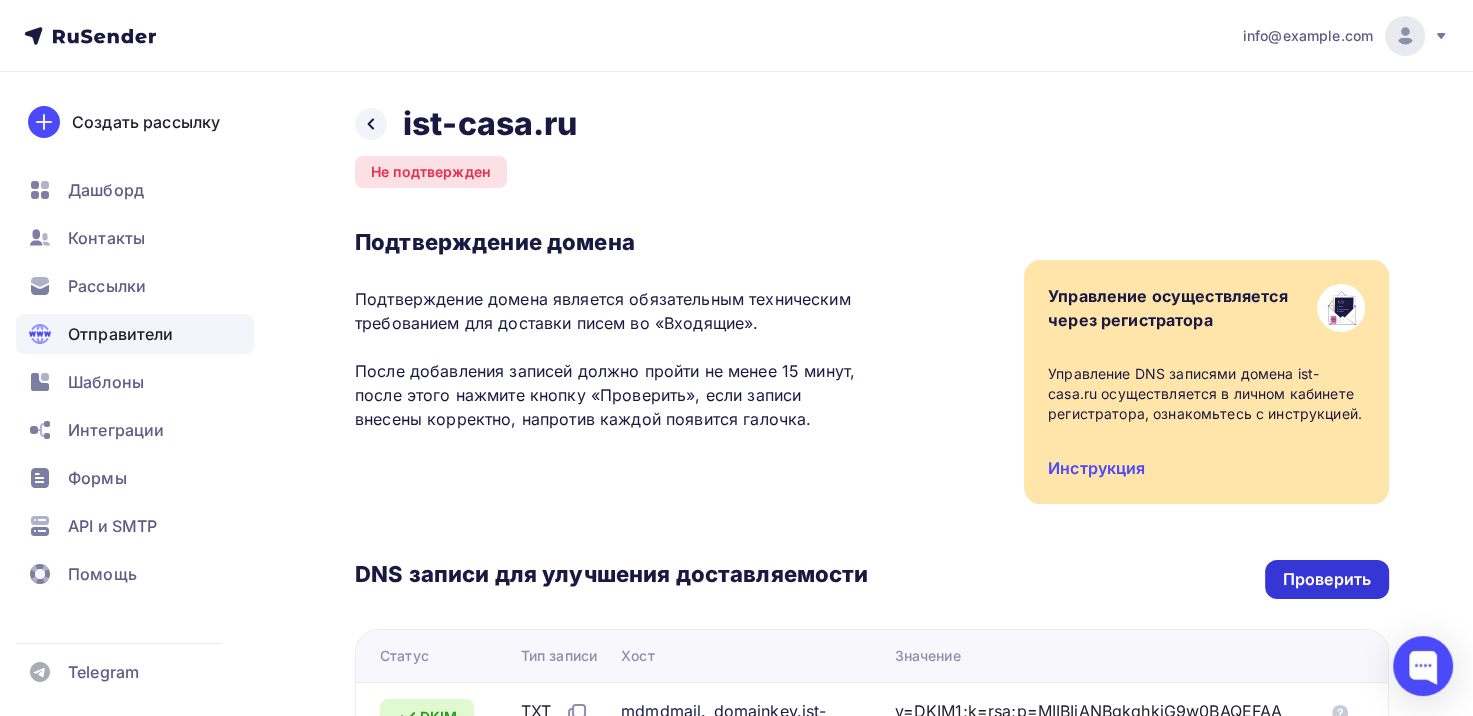 click on "Проверить" at bounding box center [1327, 579] 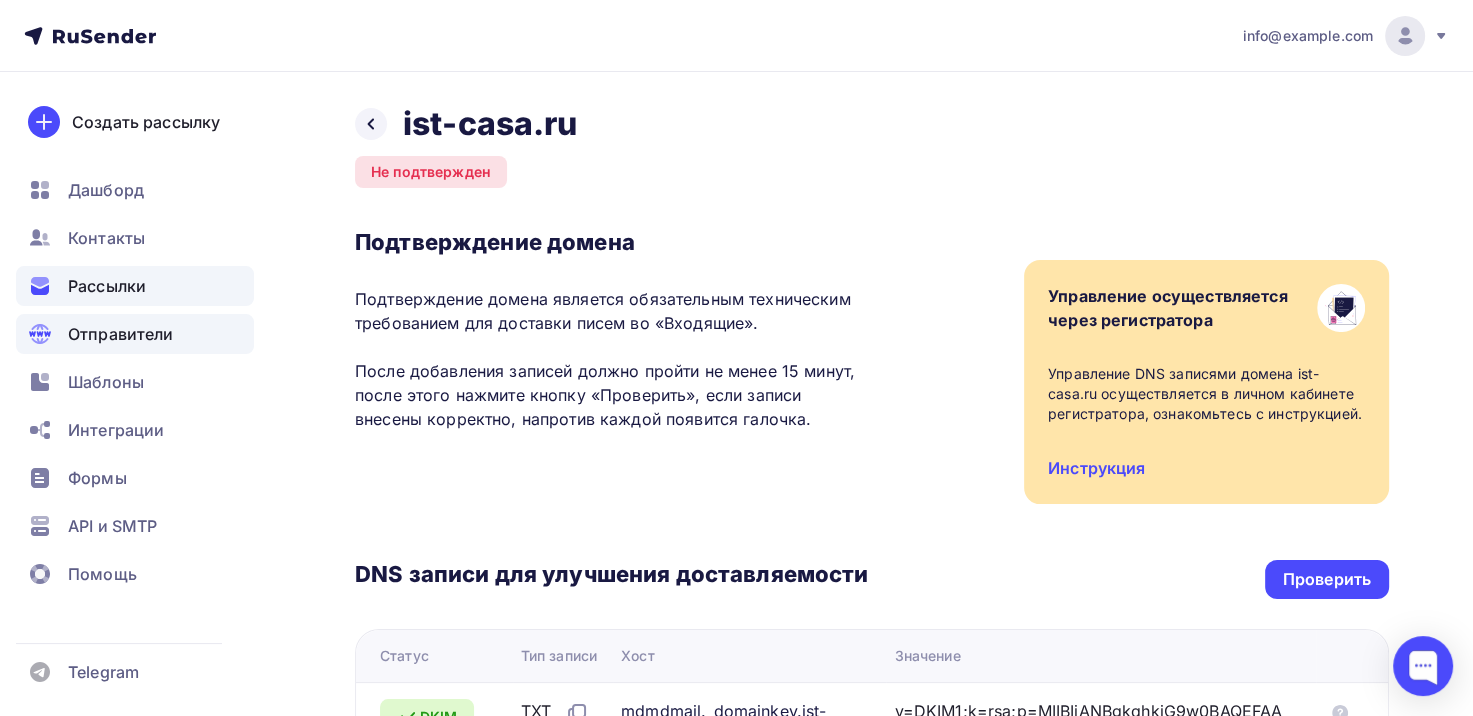 click on "Рассылки" at bounding box center [107, 286] 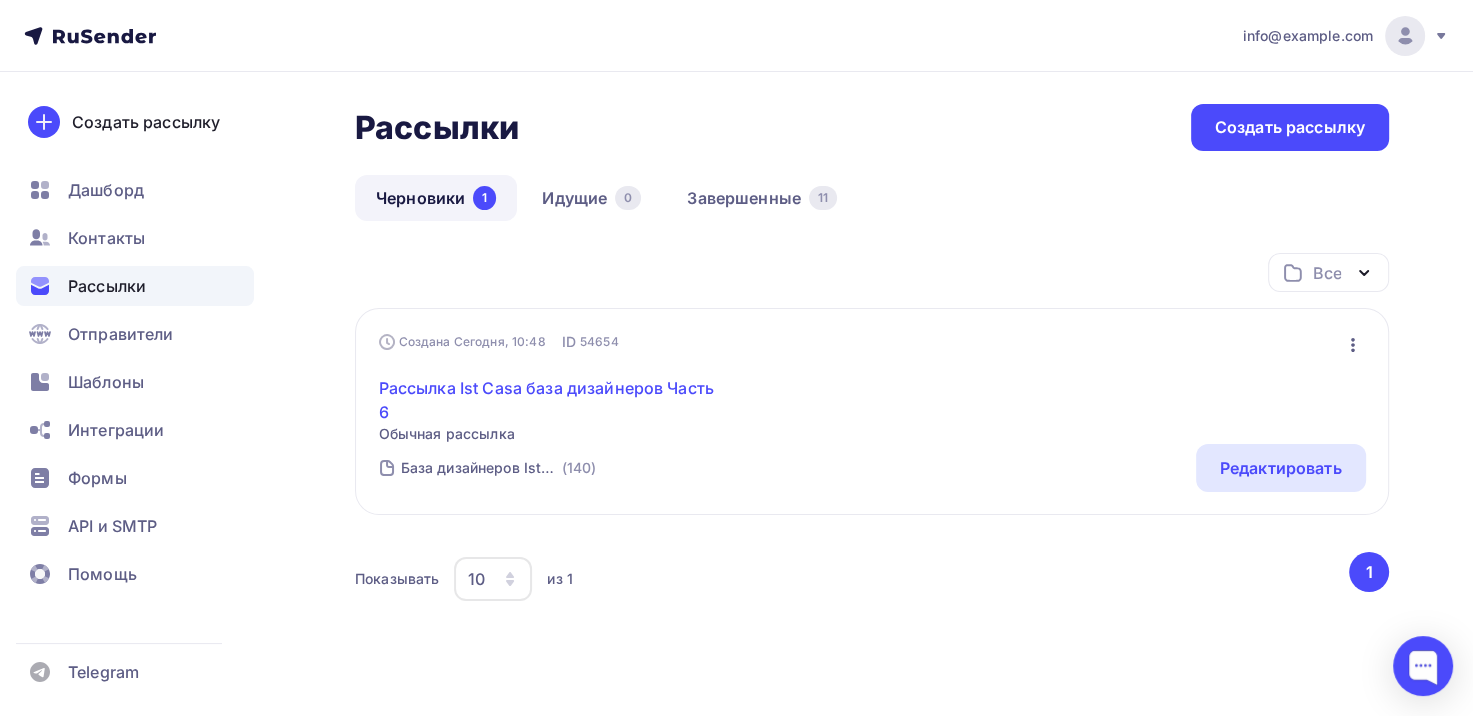 click on "Рассылка Ist Casa база дизайнеров Часть 6" at bounding box center [550, 400] 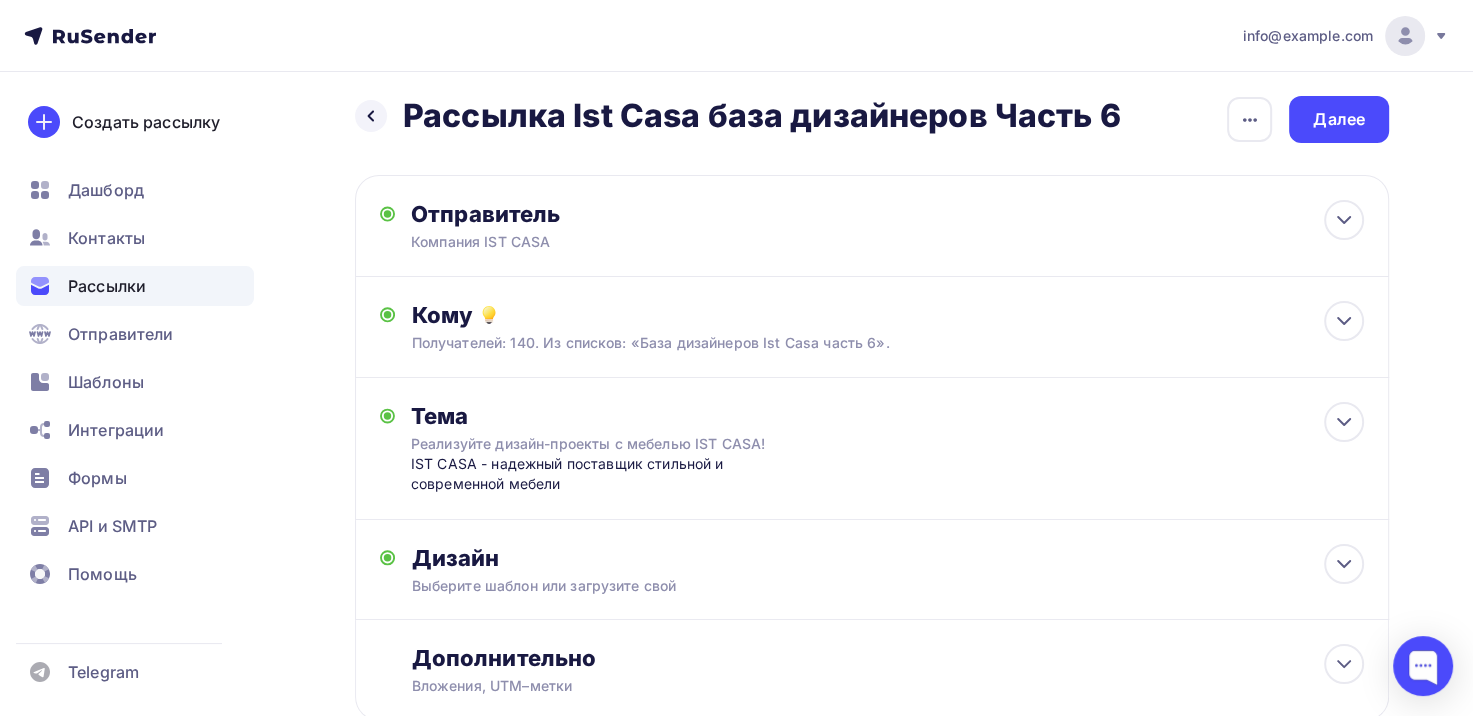 scroll, scrollTop: 0, scrollLeft: 0, axis: both 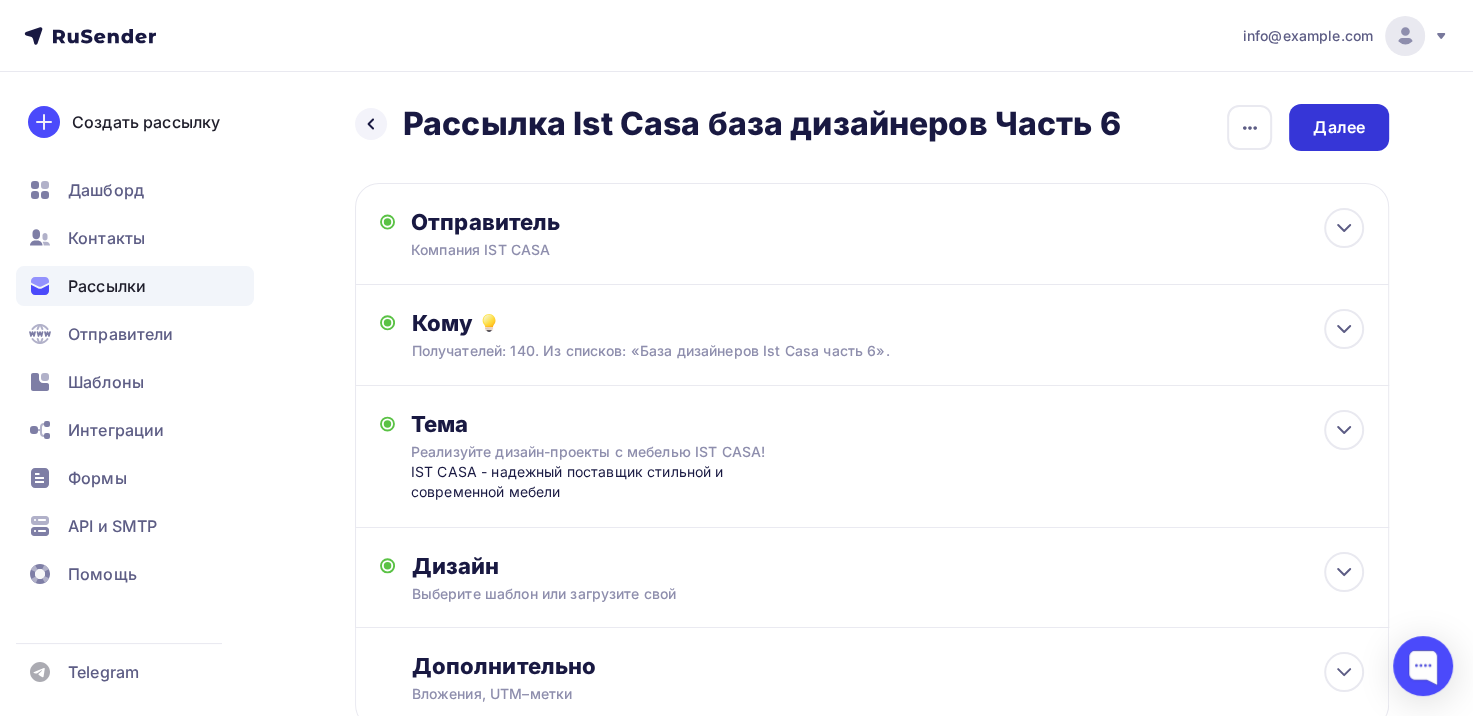 click on "Далее" at bounding box center (1339, 127) 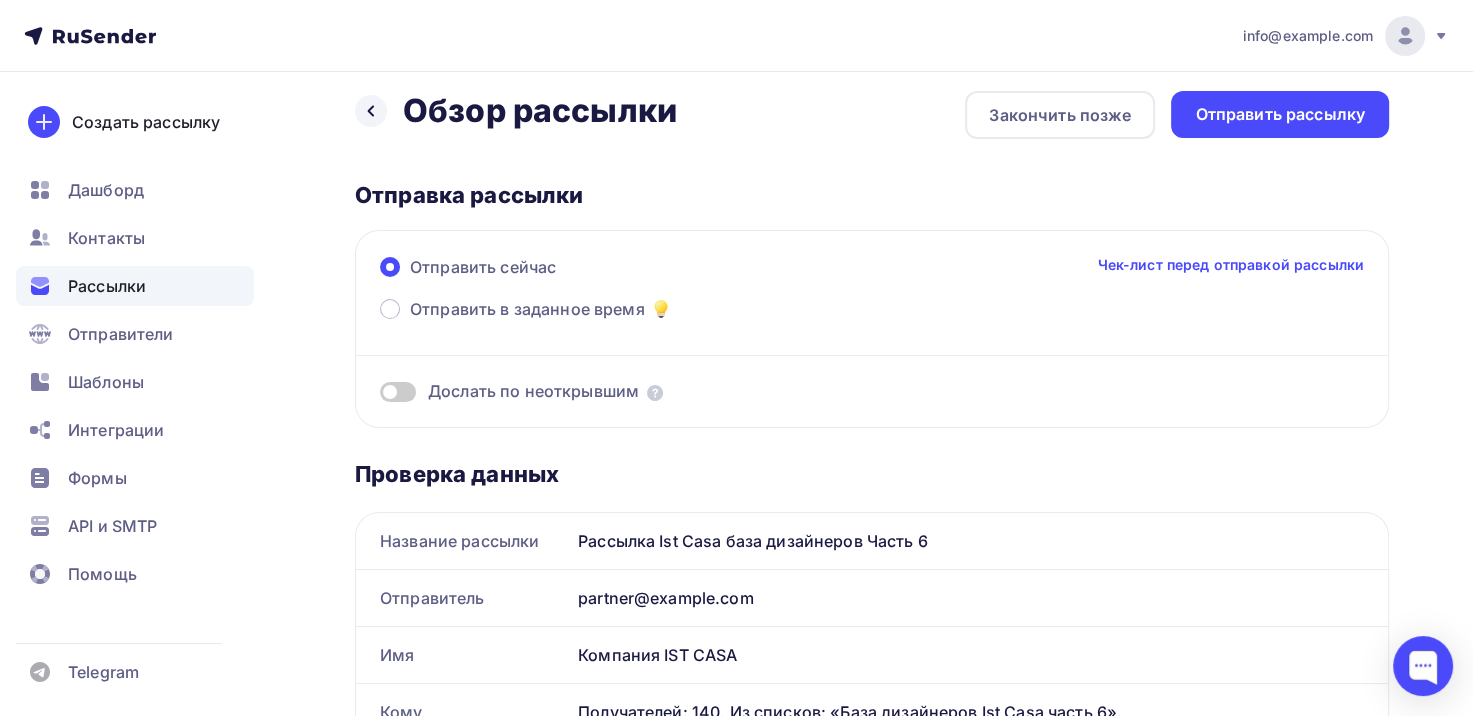 scroll, scrollTop: 0, scrollLeft: 0, axis: both 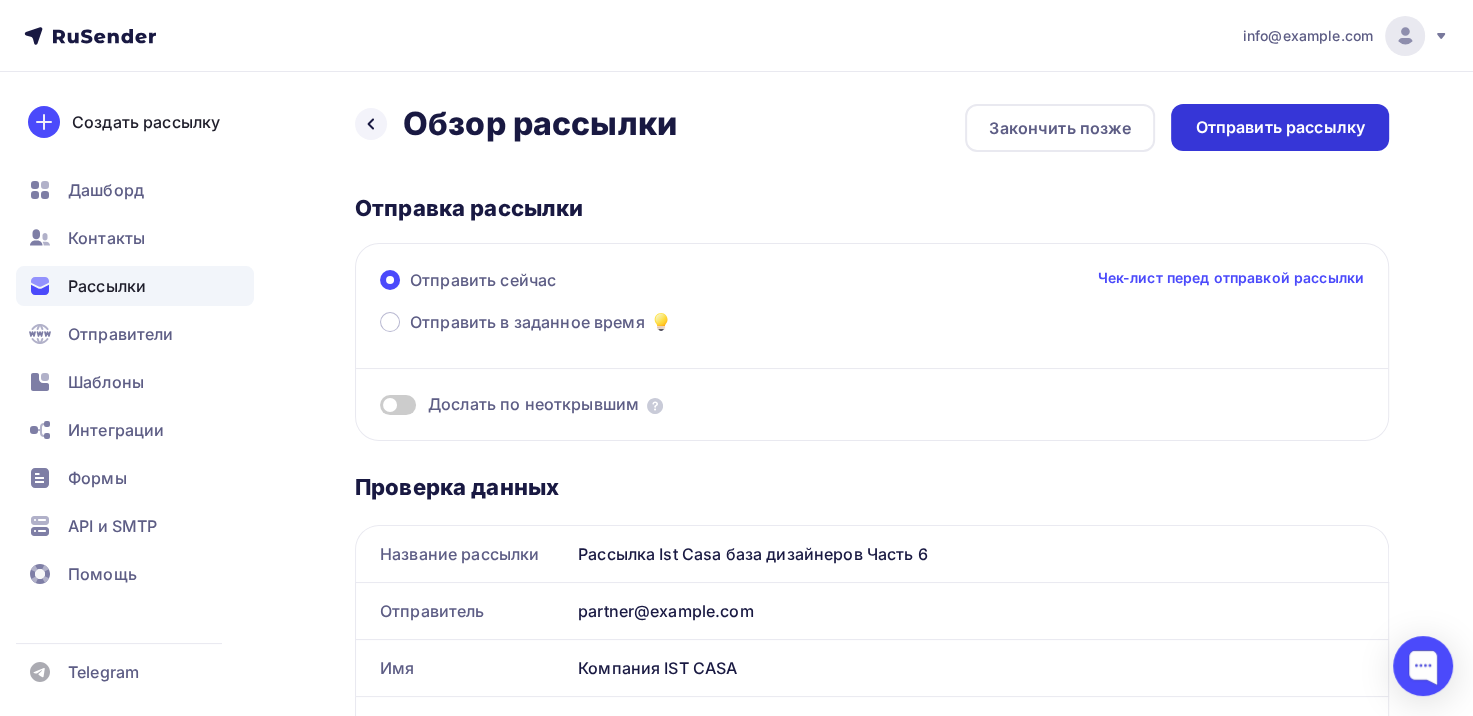 click on "Отправить рассылку" at bounding box center [1280, 127] 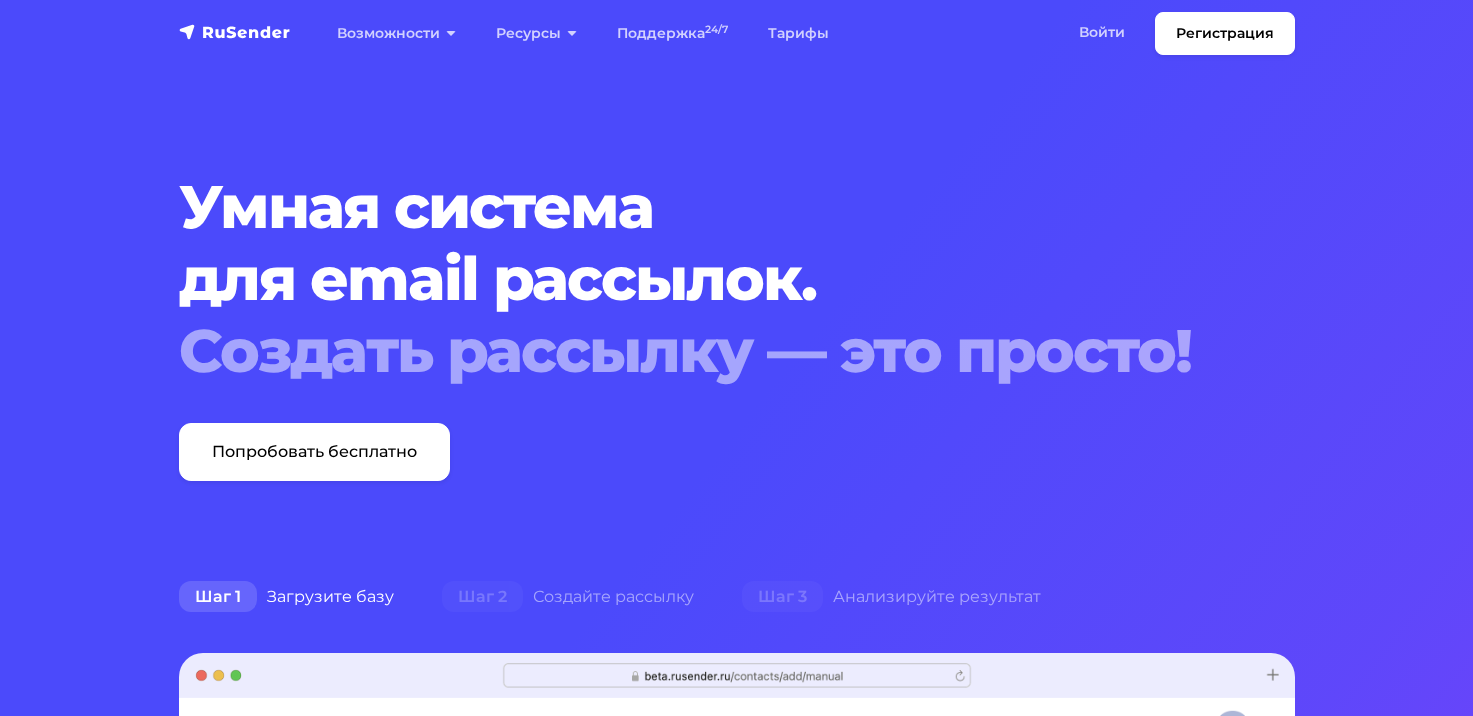 scroll, scrollTop: 0, scrollLeft: 0, axis: both 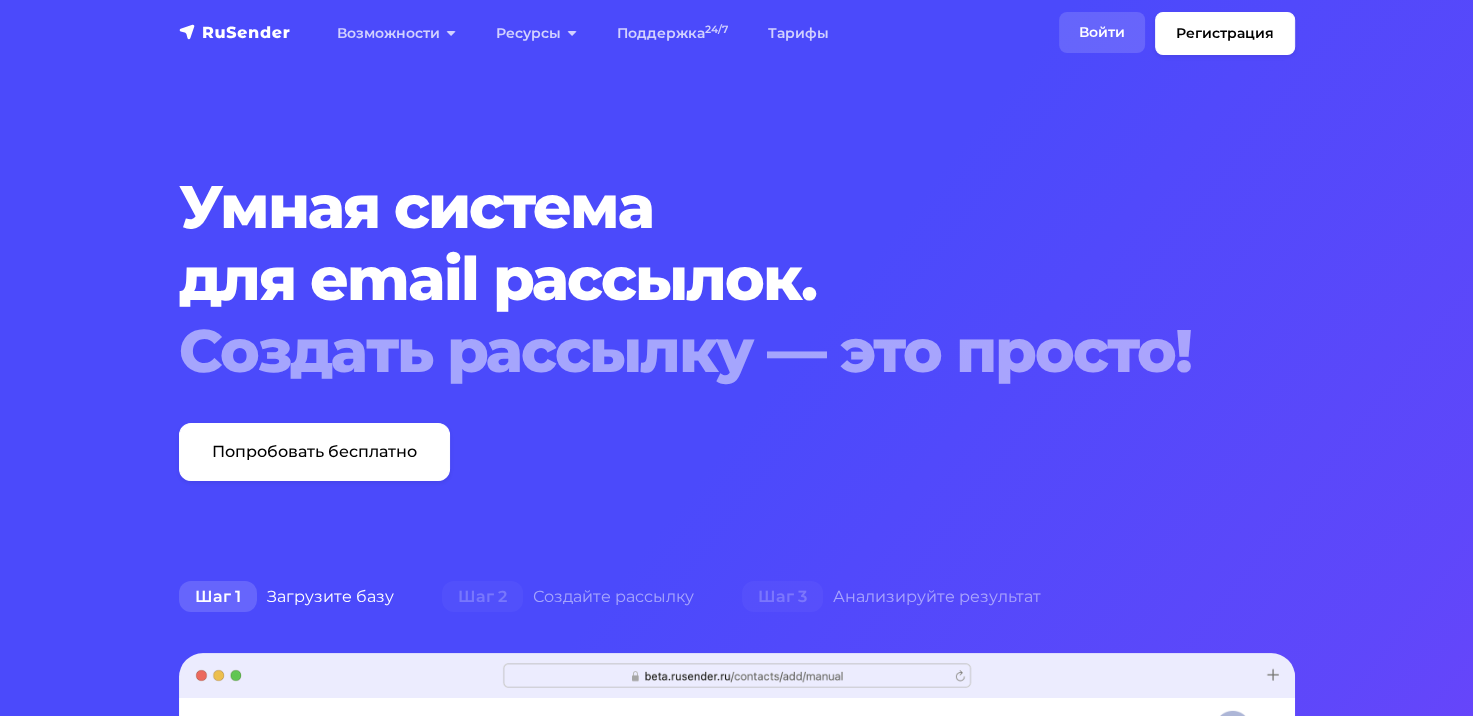 click on "Войти" at bounding box center [1102, 32] 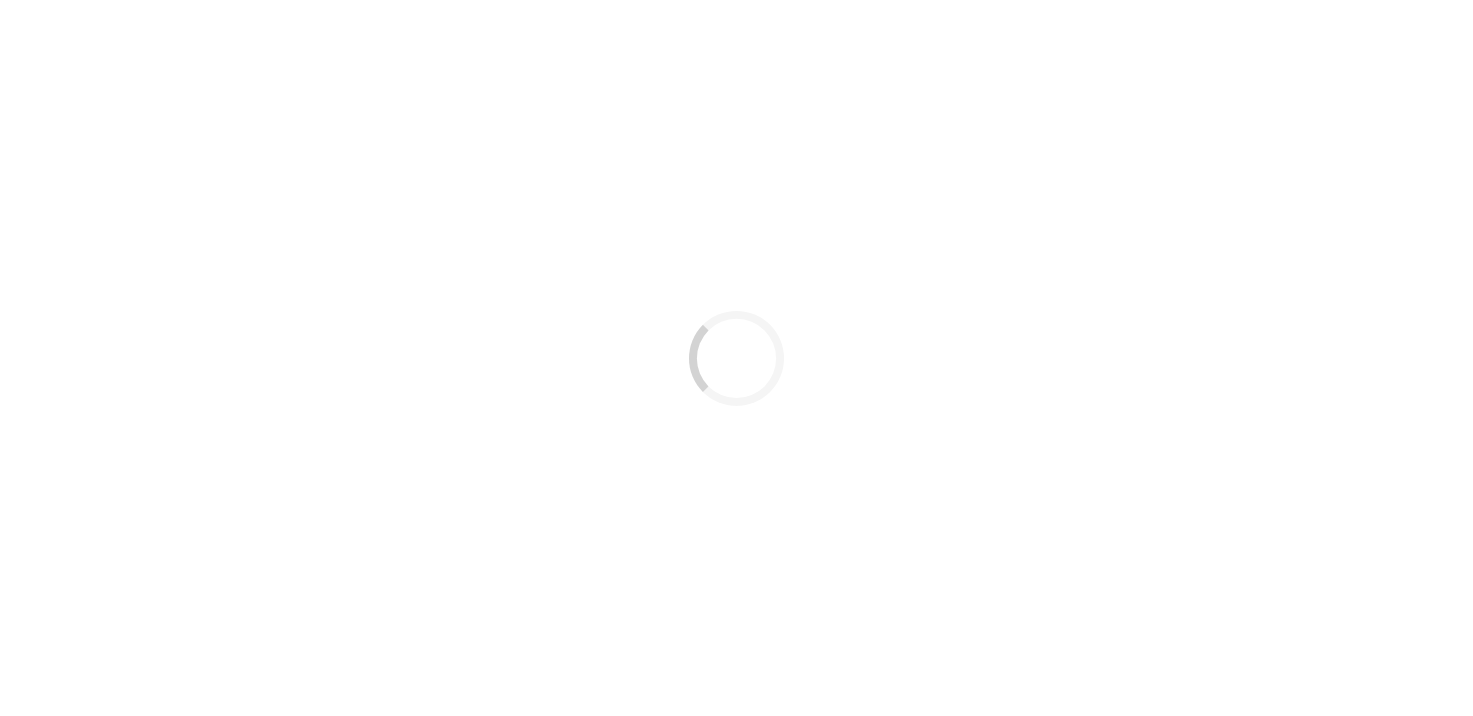 scroll, scrollTop: 0, scrollLeft: 0, axis: both 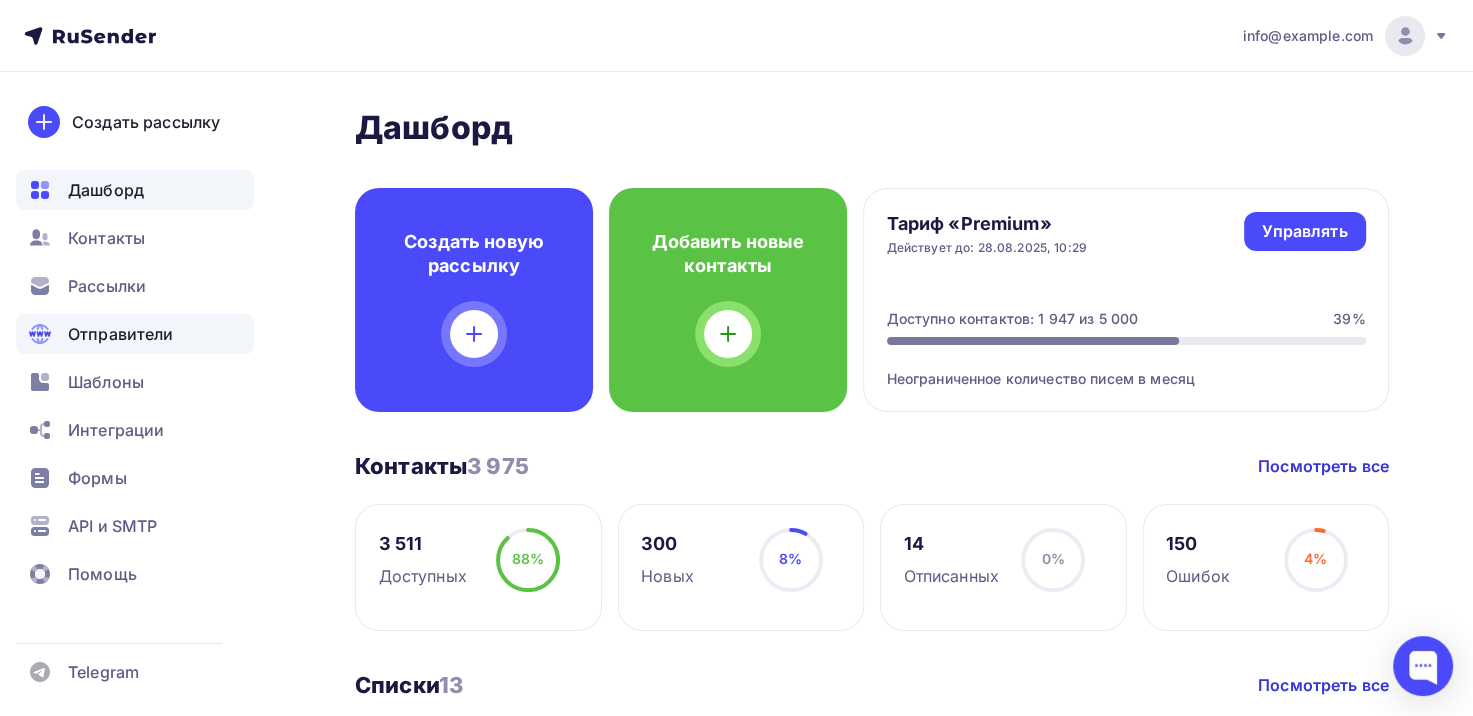 click on "Отправители" at bounding box center (121, 334) 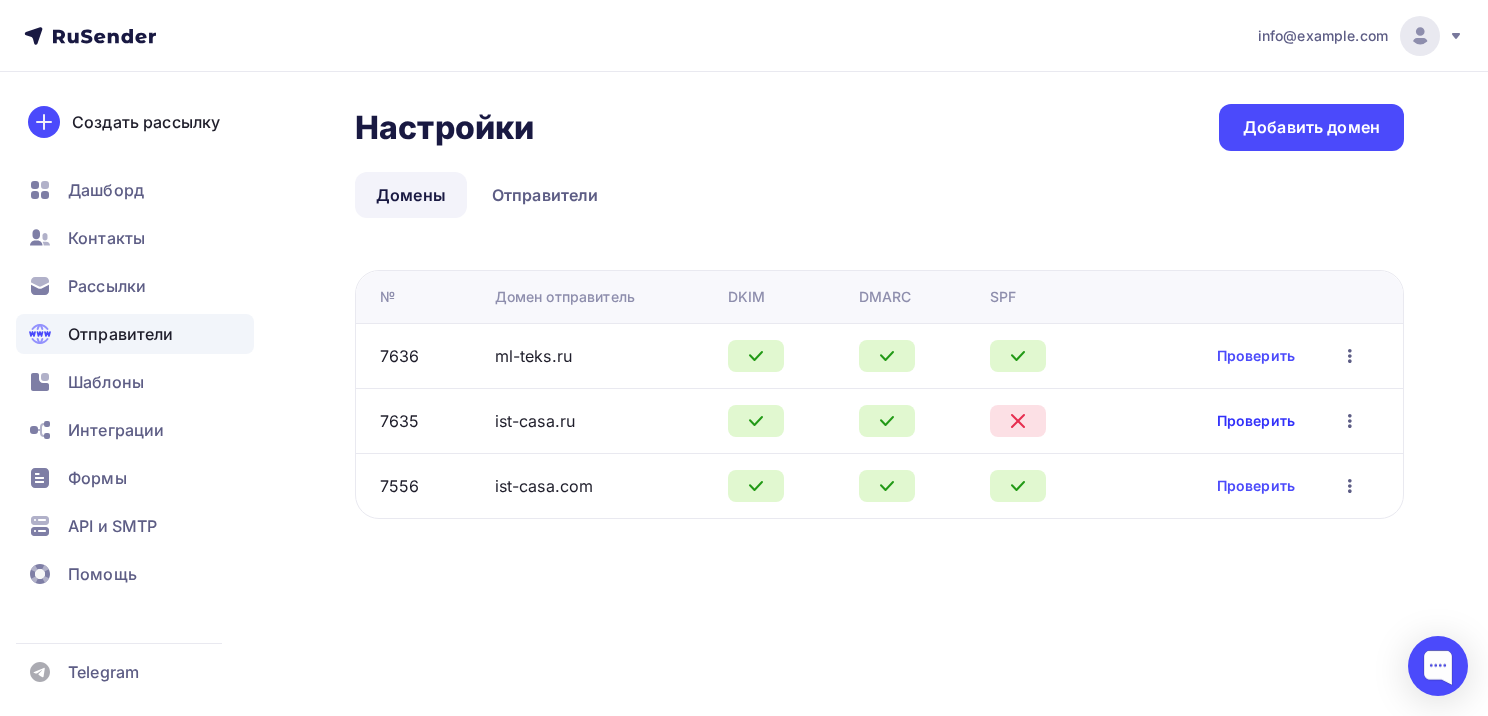 click on "Проверить" at bounding box center (1256, 421) 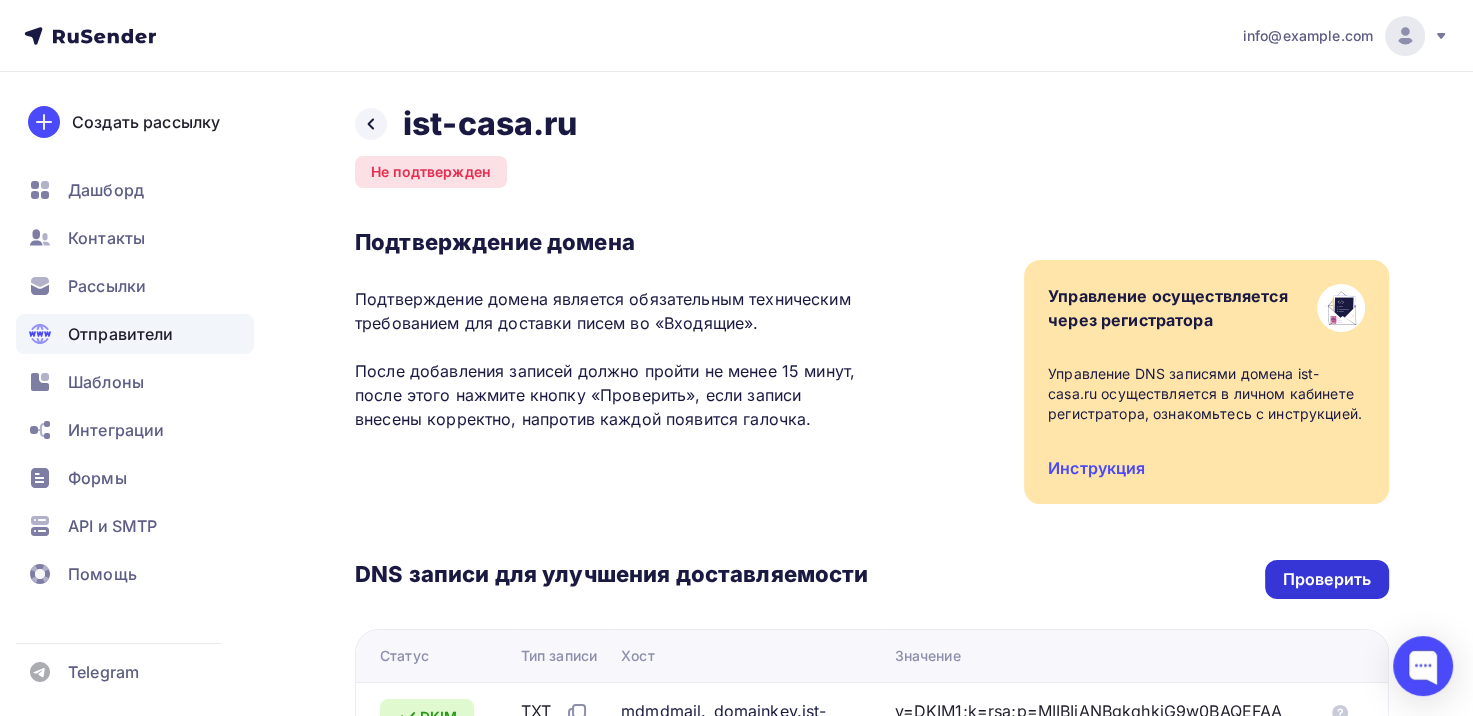 click on "Проверить" at bounding box center [1327, 579] 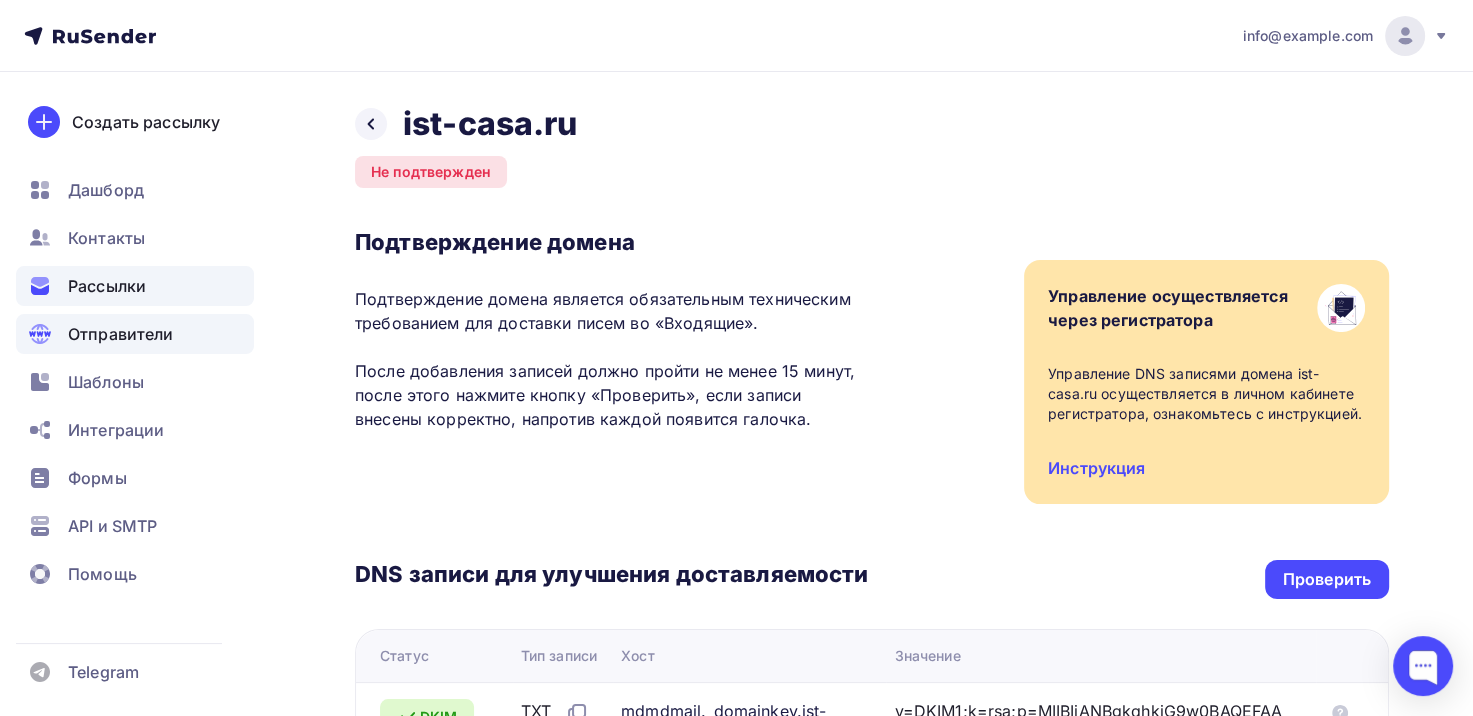 click on "Рассылки" at bounding box center (107, 286) 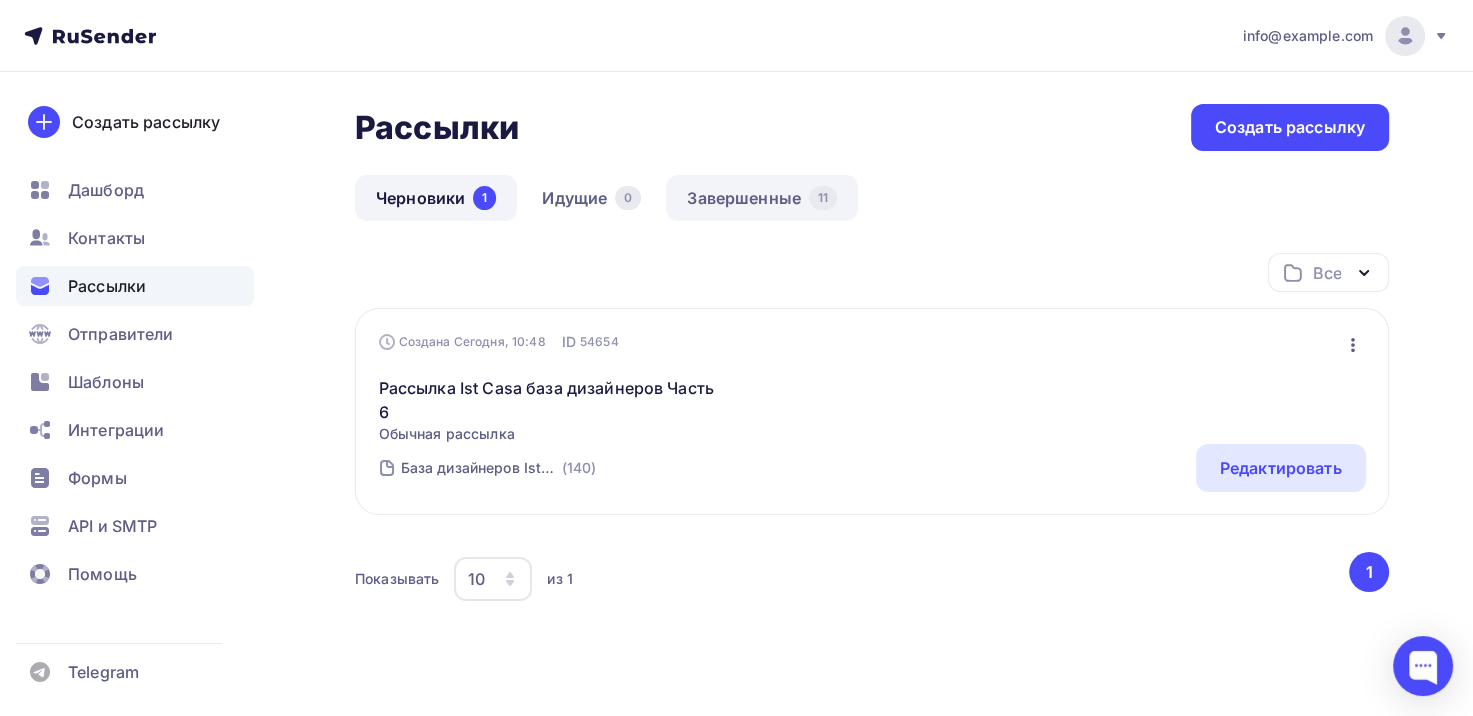 click on "Завершенные
11" at bounding box center [762, 198] 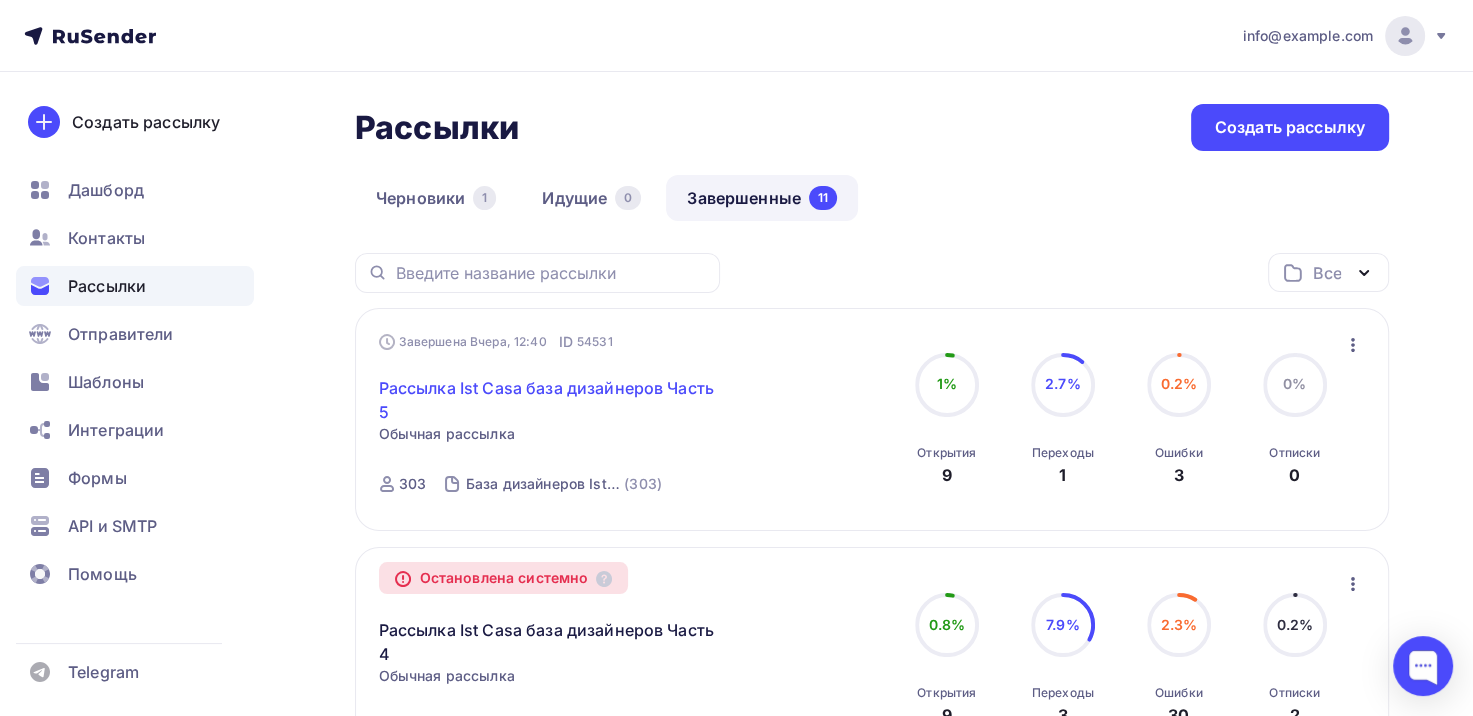 click on "Рассылка Ist Casa база дизайнеров Часть 5" at bounding box center [550, 400] 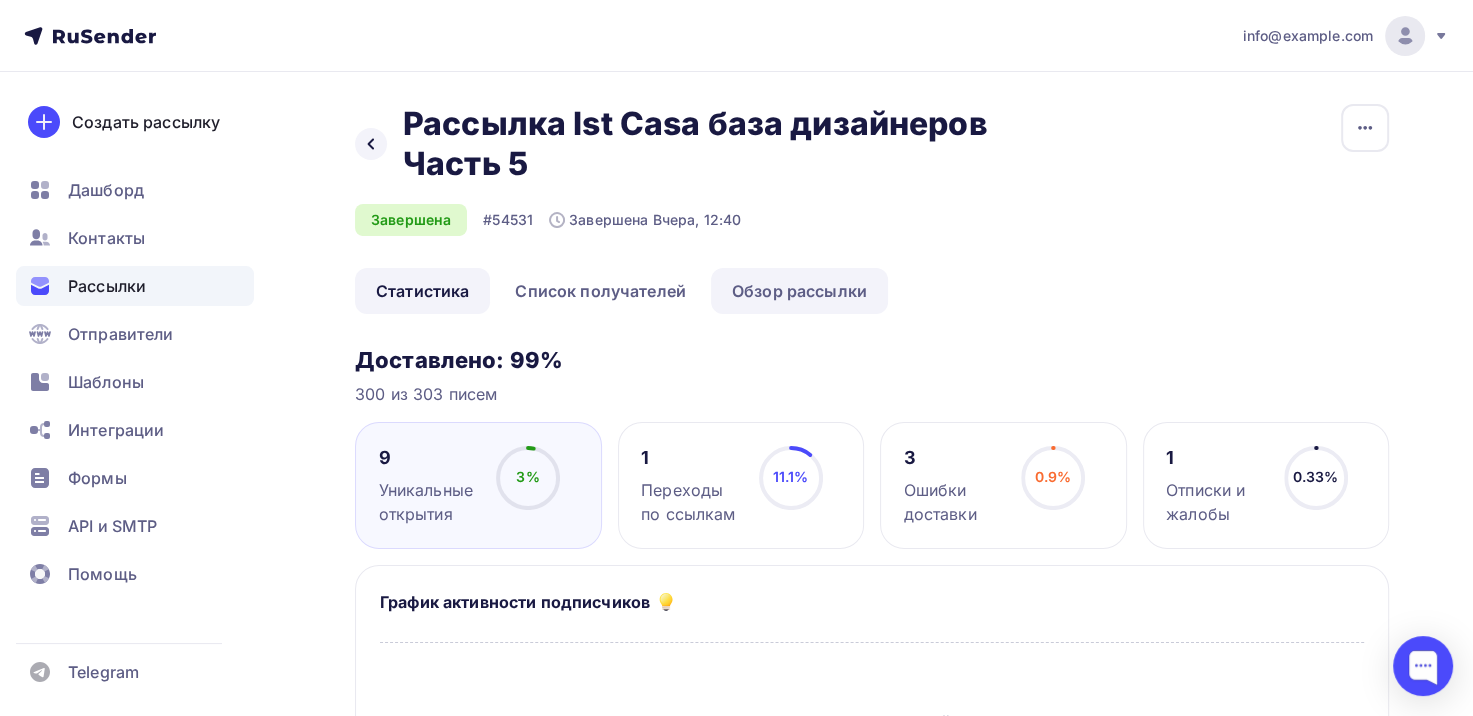 click on "Обзор рассылки" at bounding box center (799, 291) 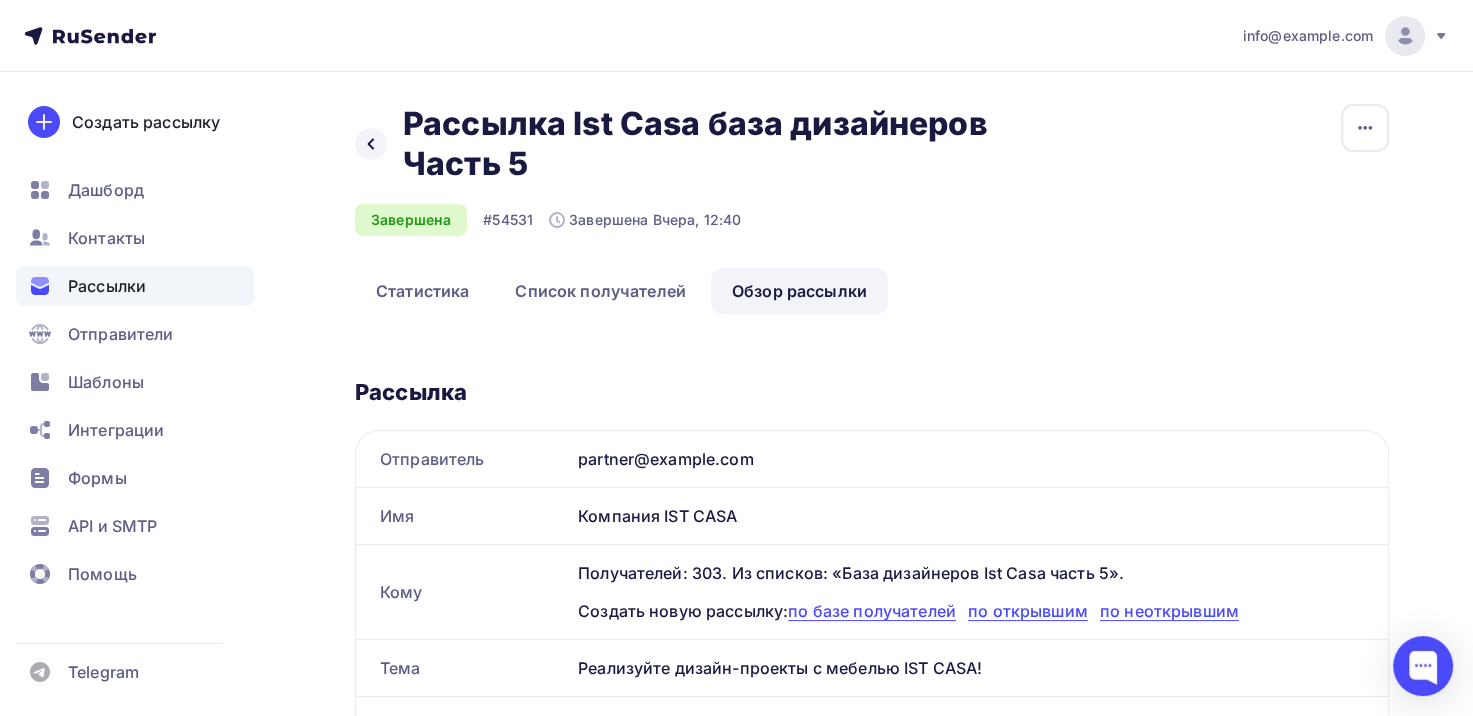 scroll, scrollTop: 0, scrollLeft: 0, axis: both 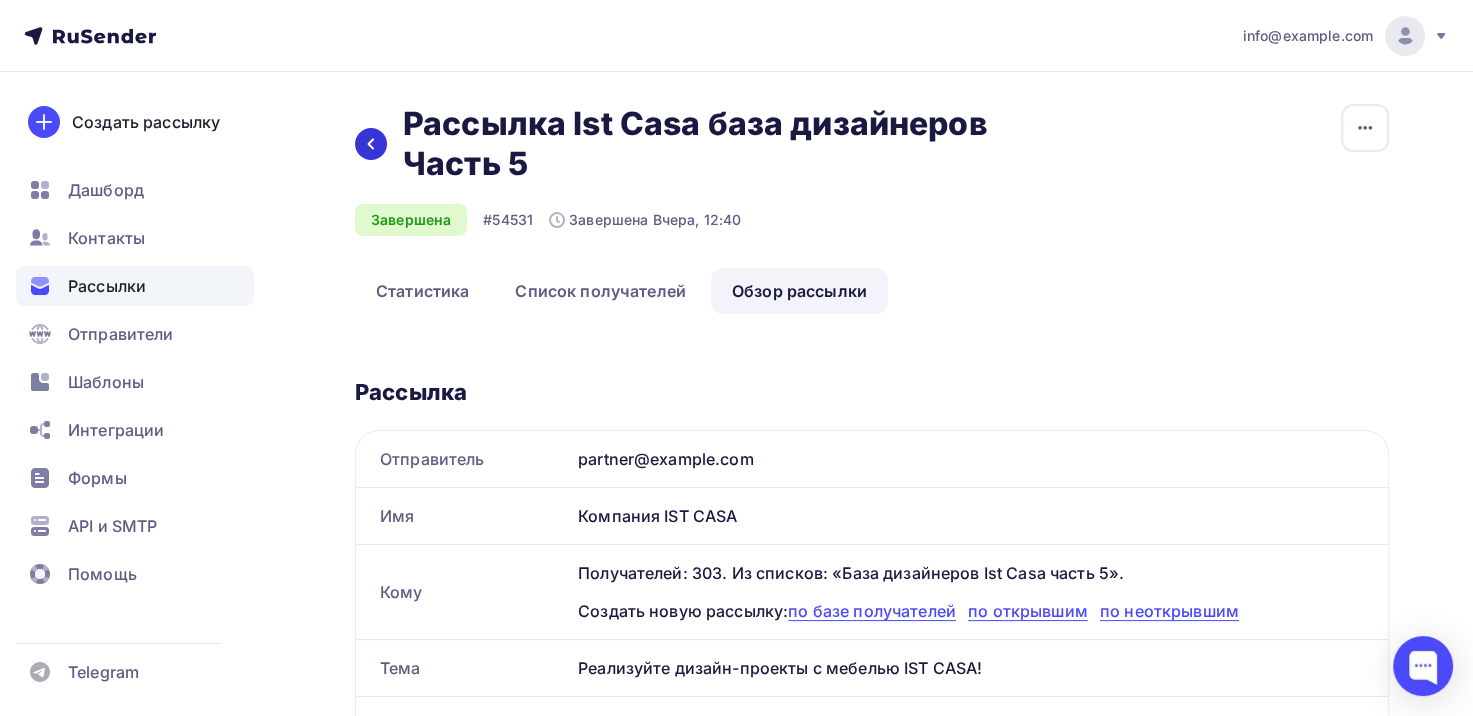 click 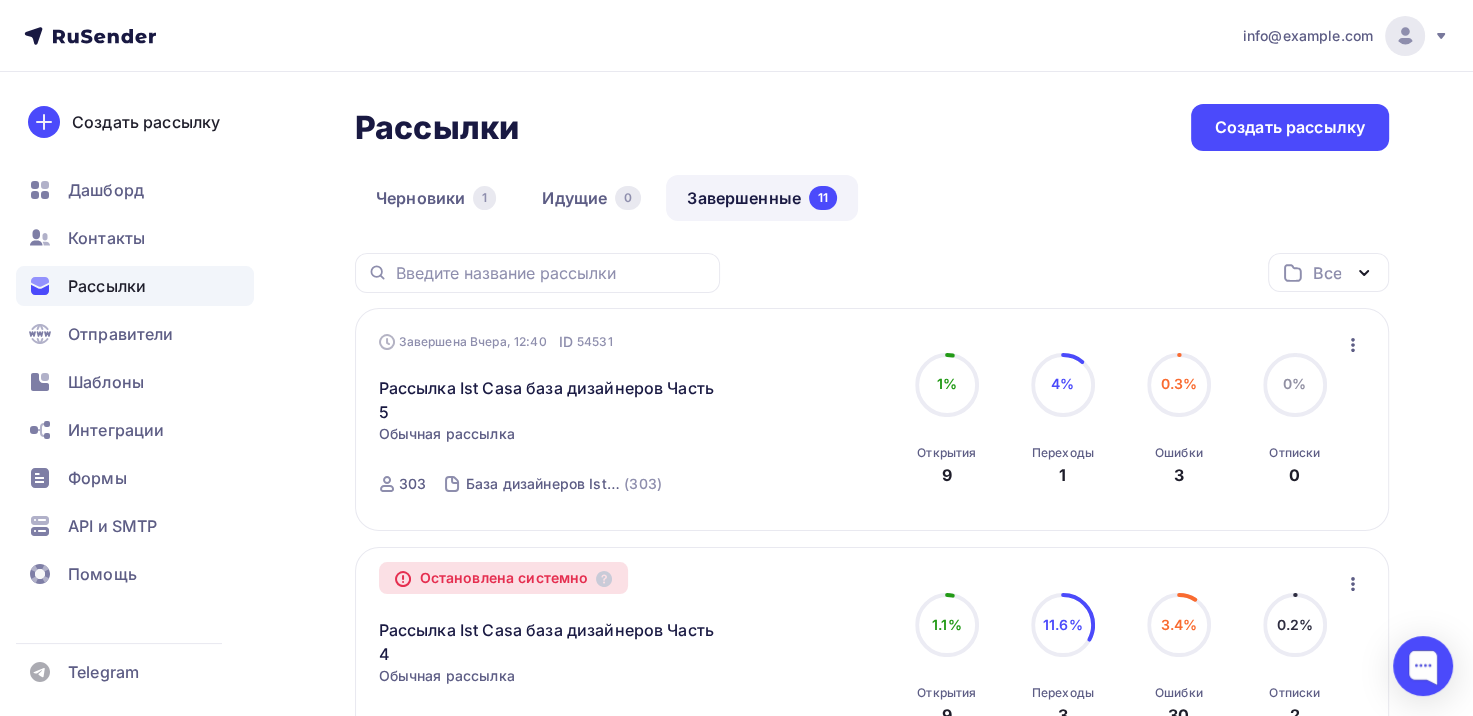 click on "info@greenleadgroup.ru             Аккаунт         Тарифы       Выйти
Создать рассылку
Дашборд
Контакты
Рассылки
Отправители
Шаблоны
Интеграции
Формы
API и SMTP
Помощь
Telegram
Аккаунт         Тарифы                   Помощь       Выйти" at bounding box center [736, 36] 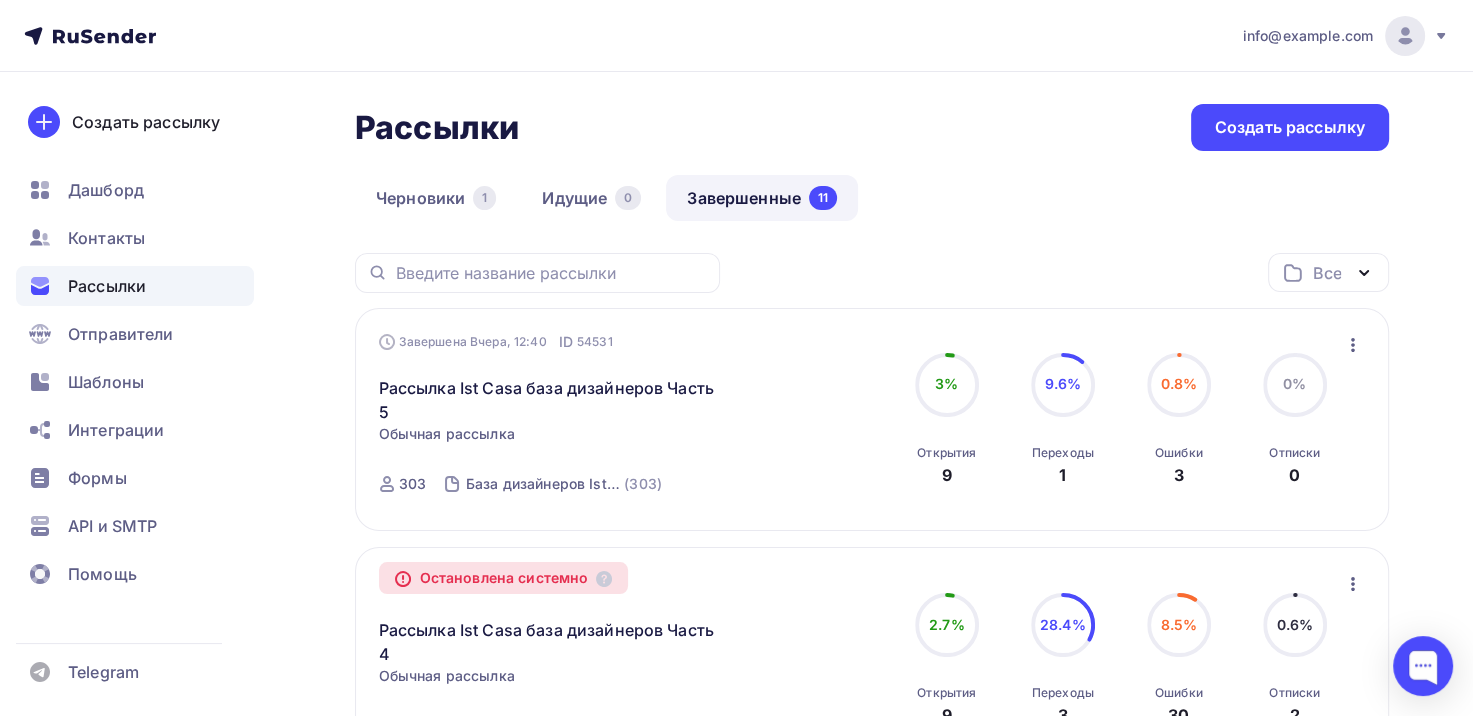 click 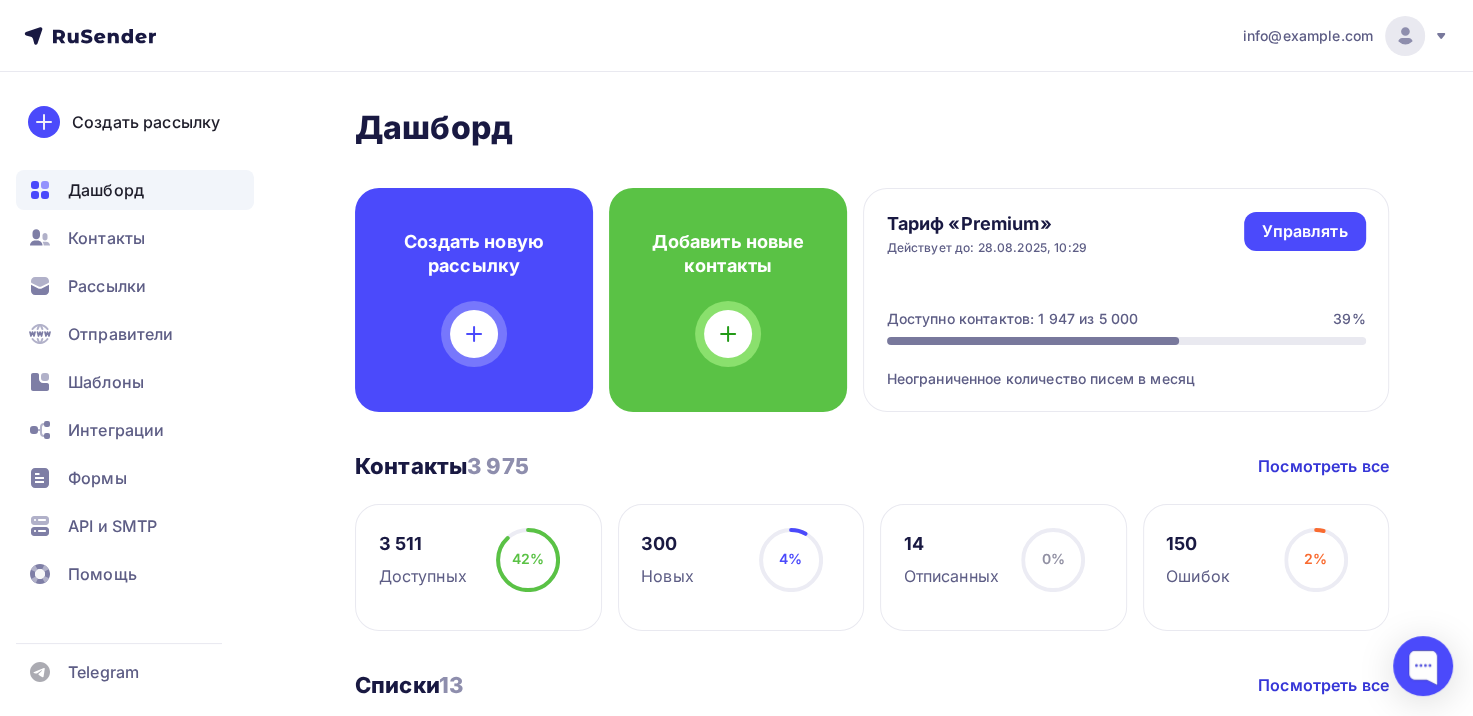 scroll, scrollTop: 236, scrollLeft: 0, axis: vertical 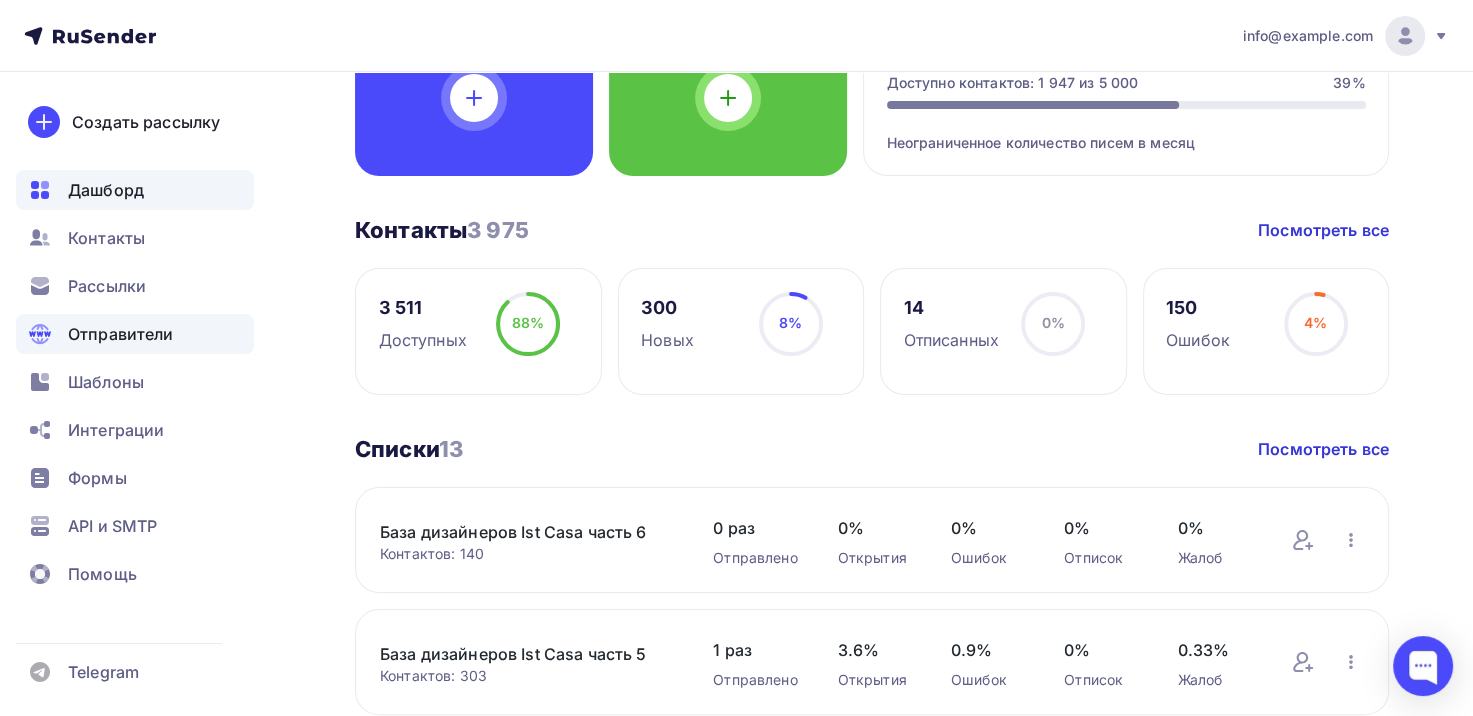 click on "Отправители" at bounding box center [121, 334] 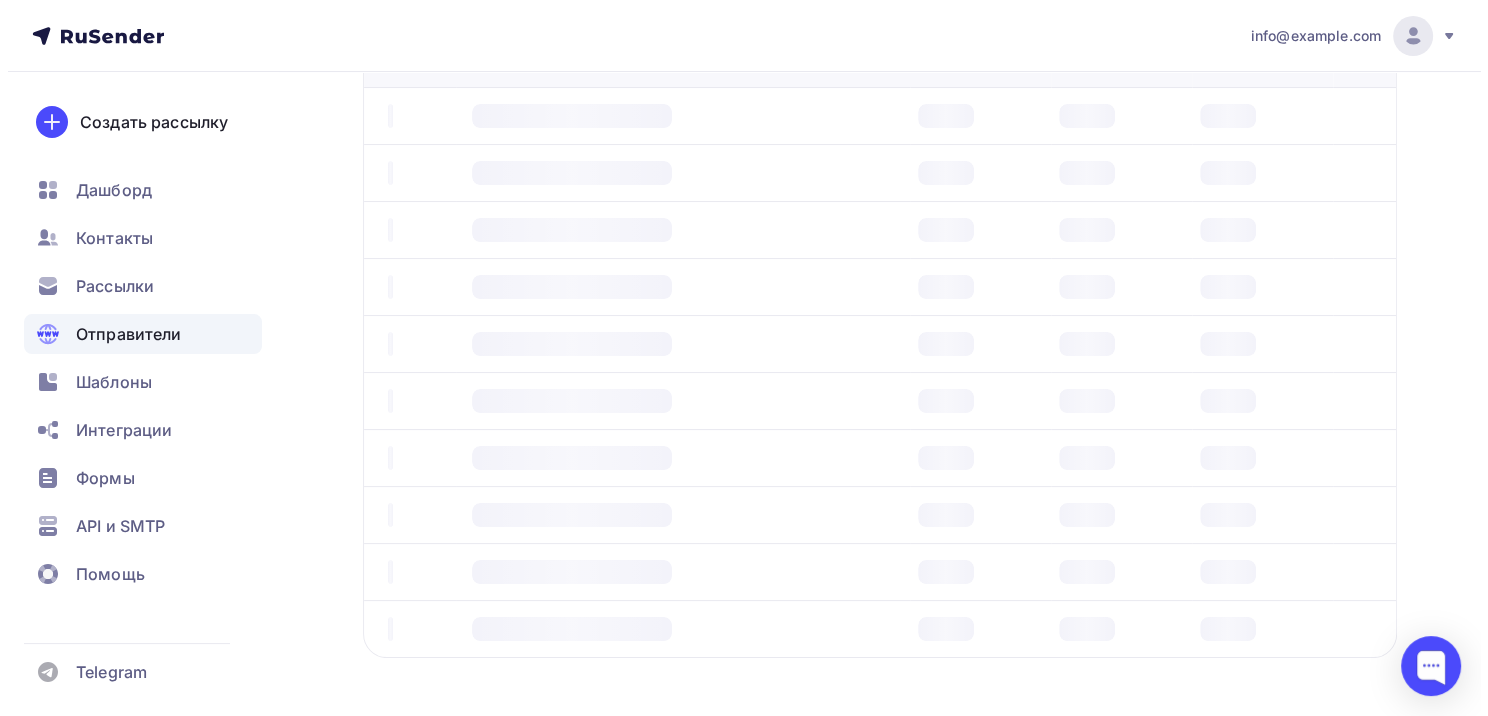scroll, scrollTop: 0, scrollLeft: 0, axis: both 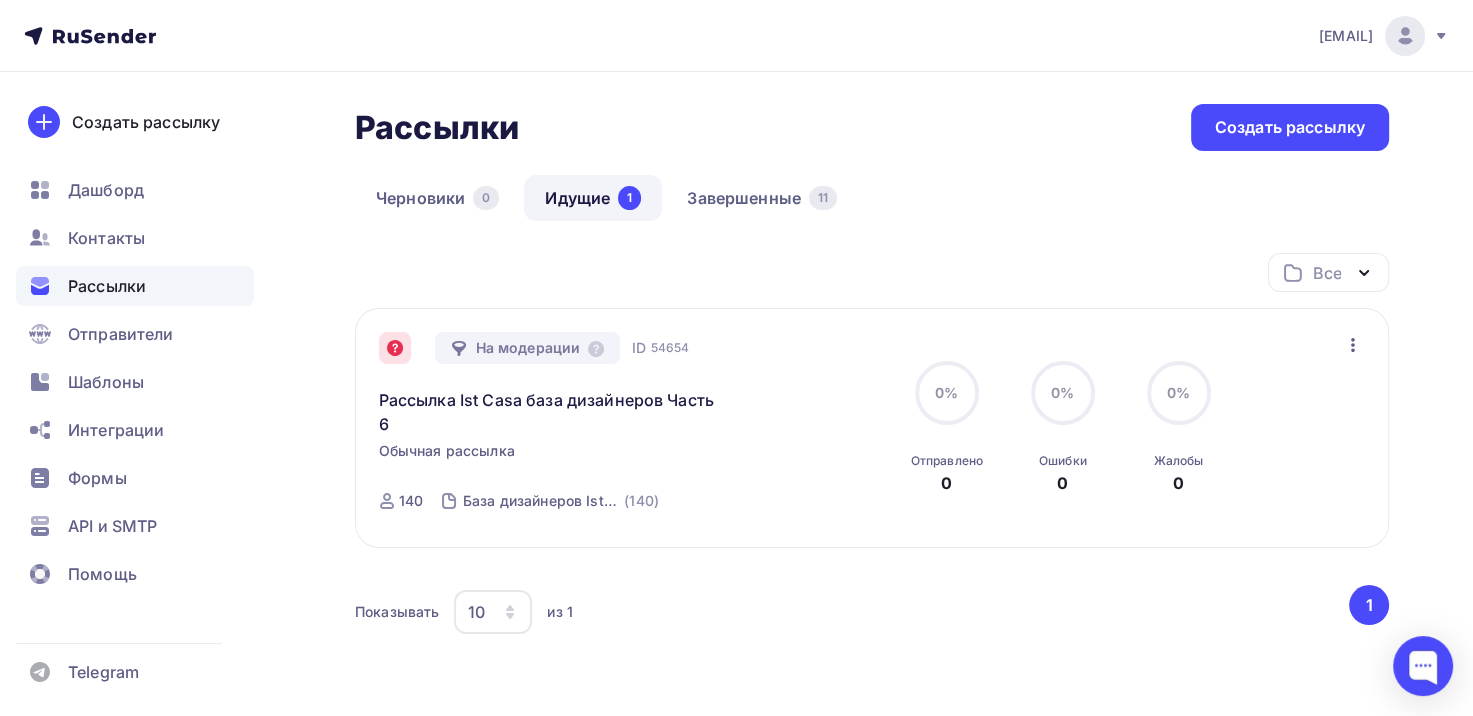 click 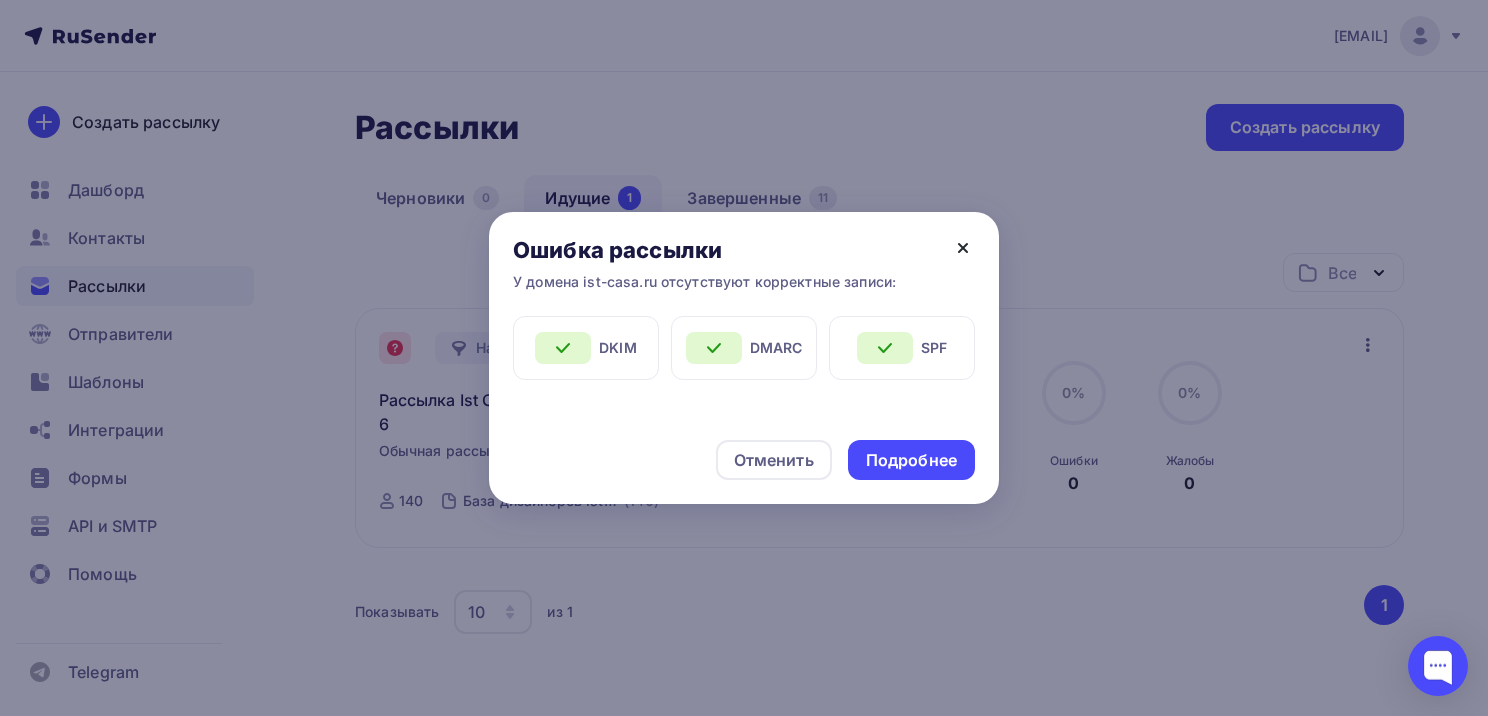 click 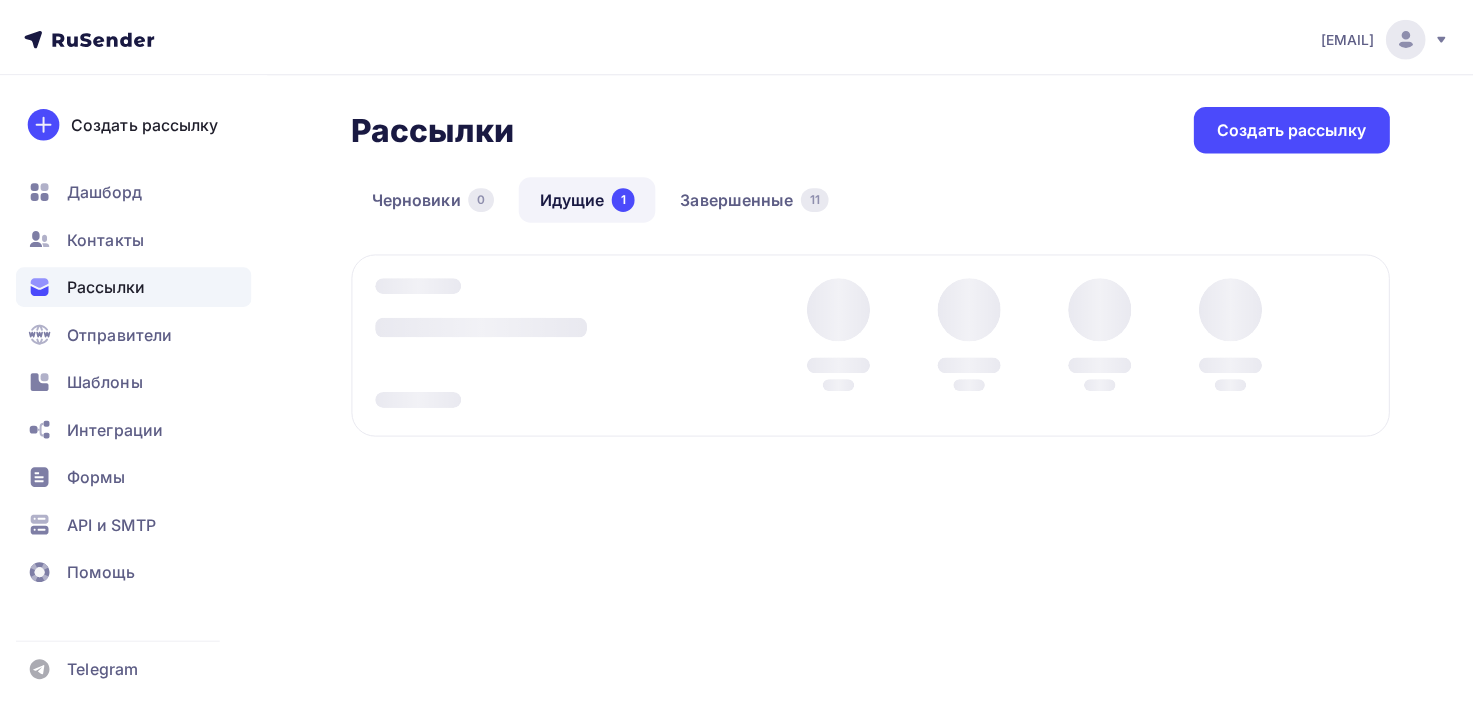 scroll, scrollTop: 0, scrollLeft: 0, axis: both 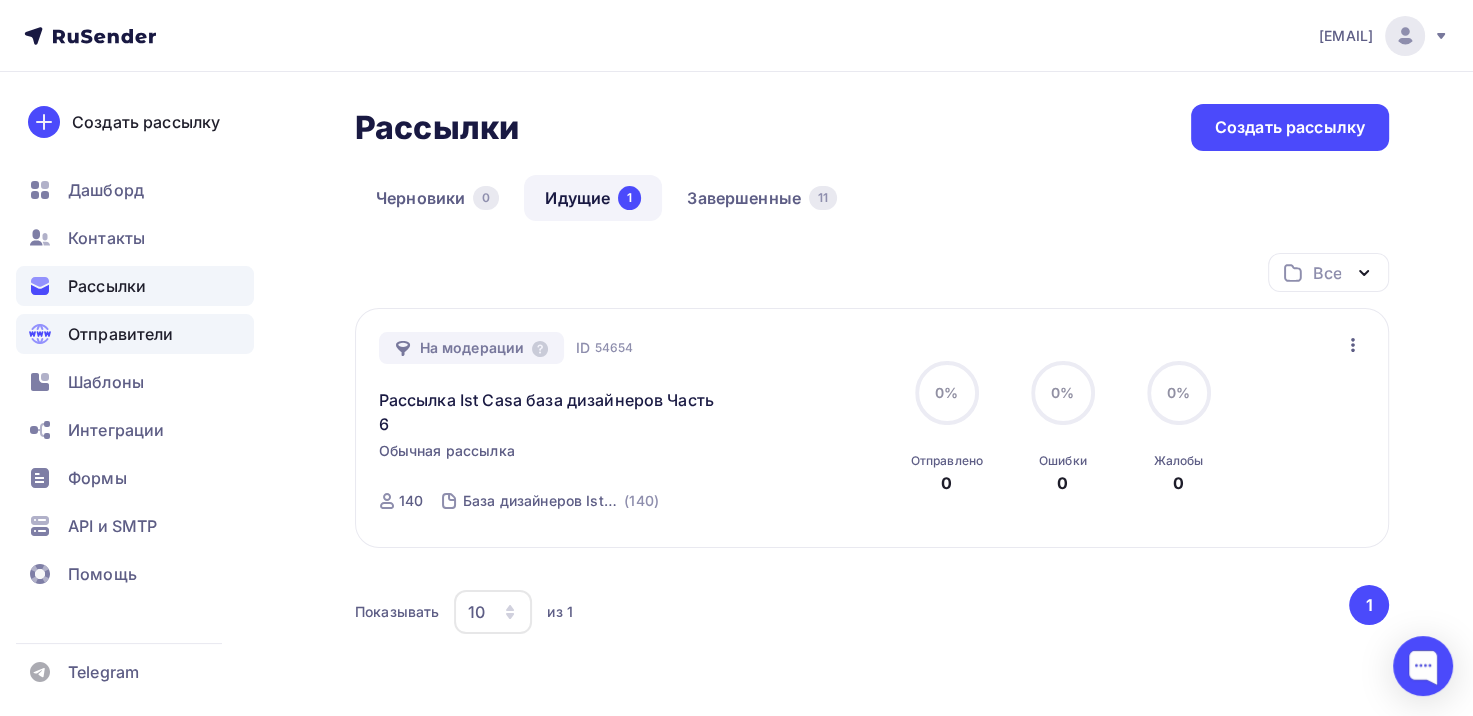 click on "Отправители" at bounding box center (121, 334) 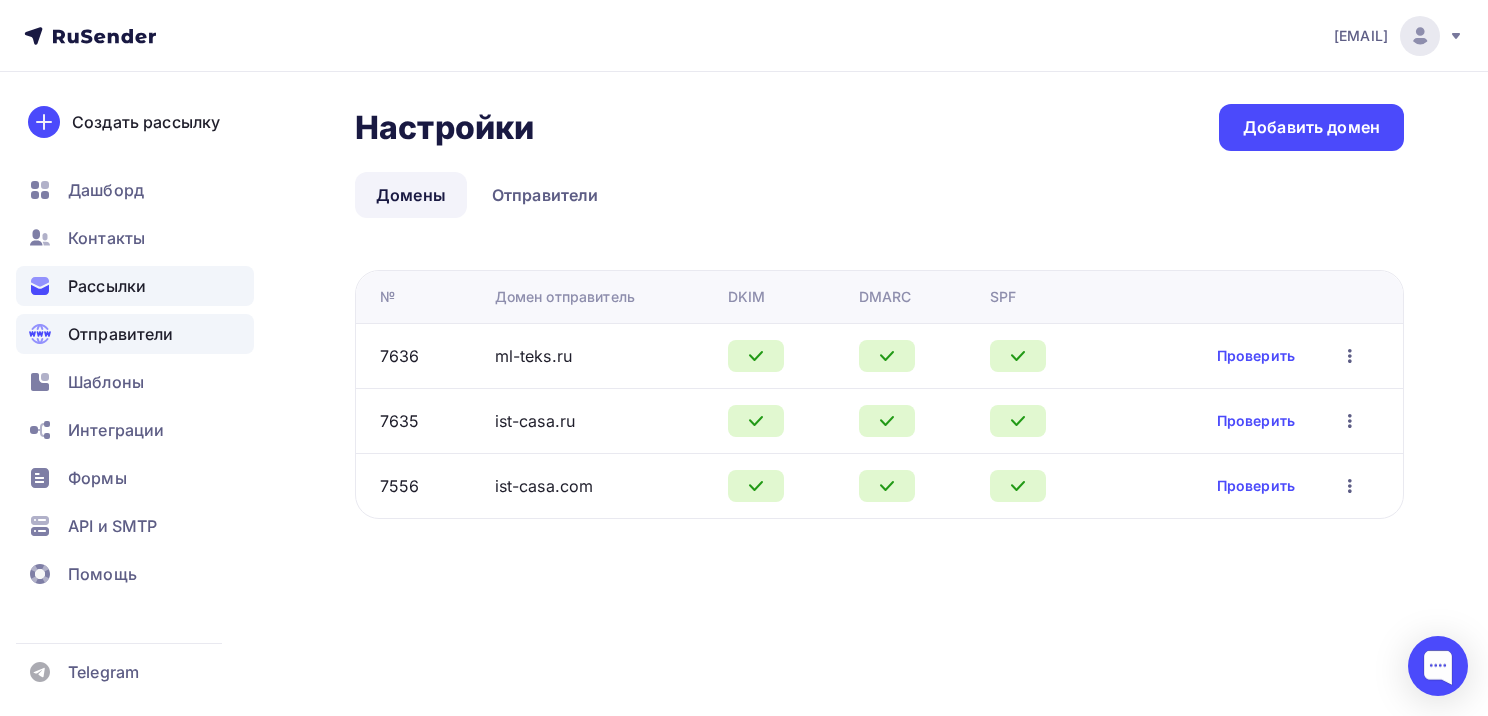 click on "Рассылки" at bounding box center [107, 286] 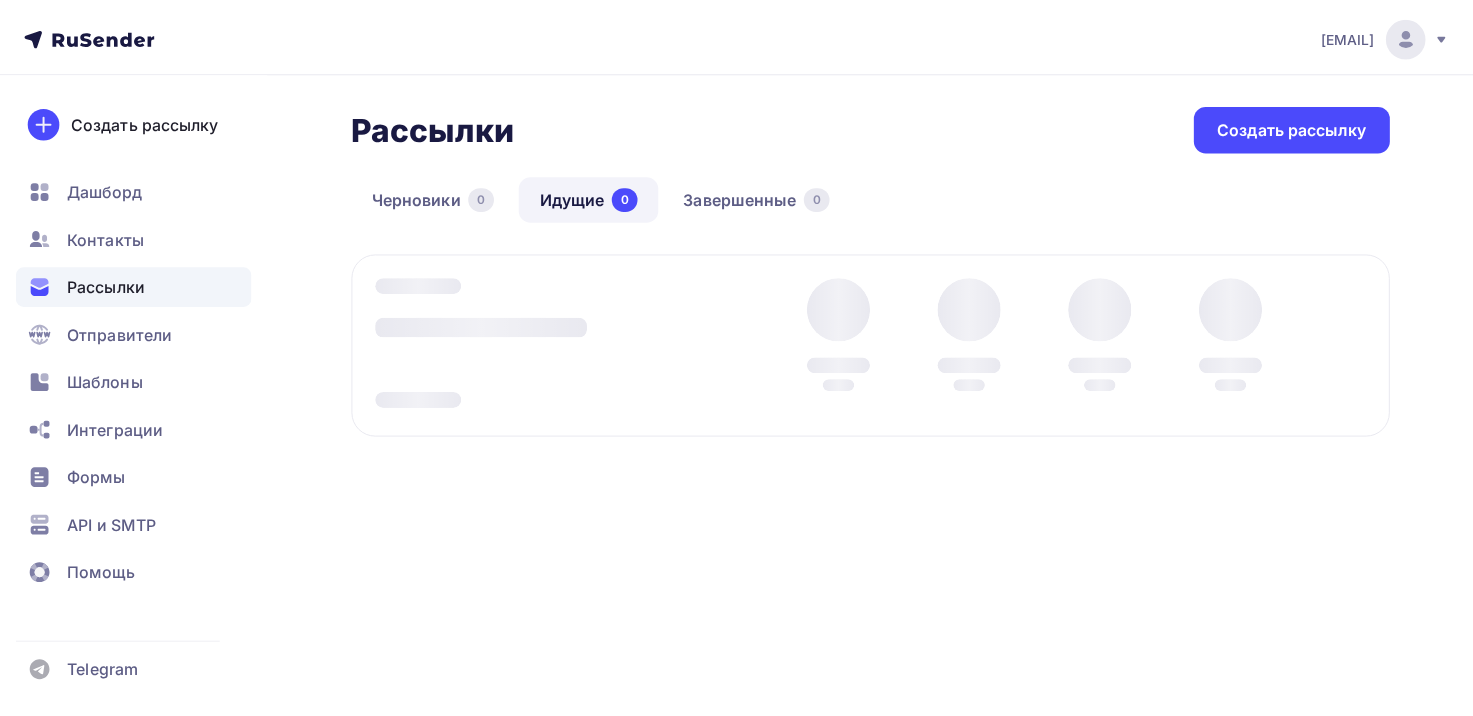 scroll, scrollTop: 0, scrollLeft: 0, axis: both 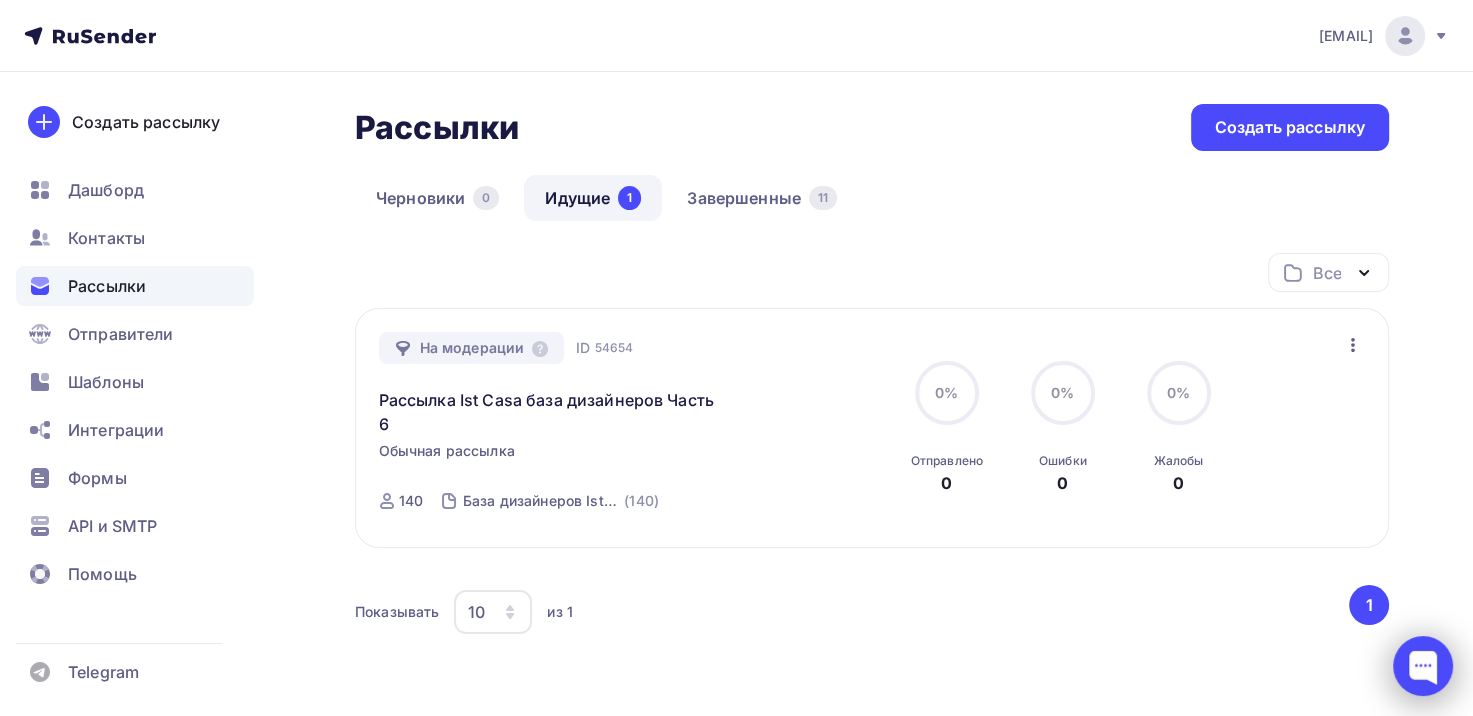 click at bounding box center (1423, 666) 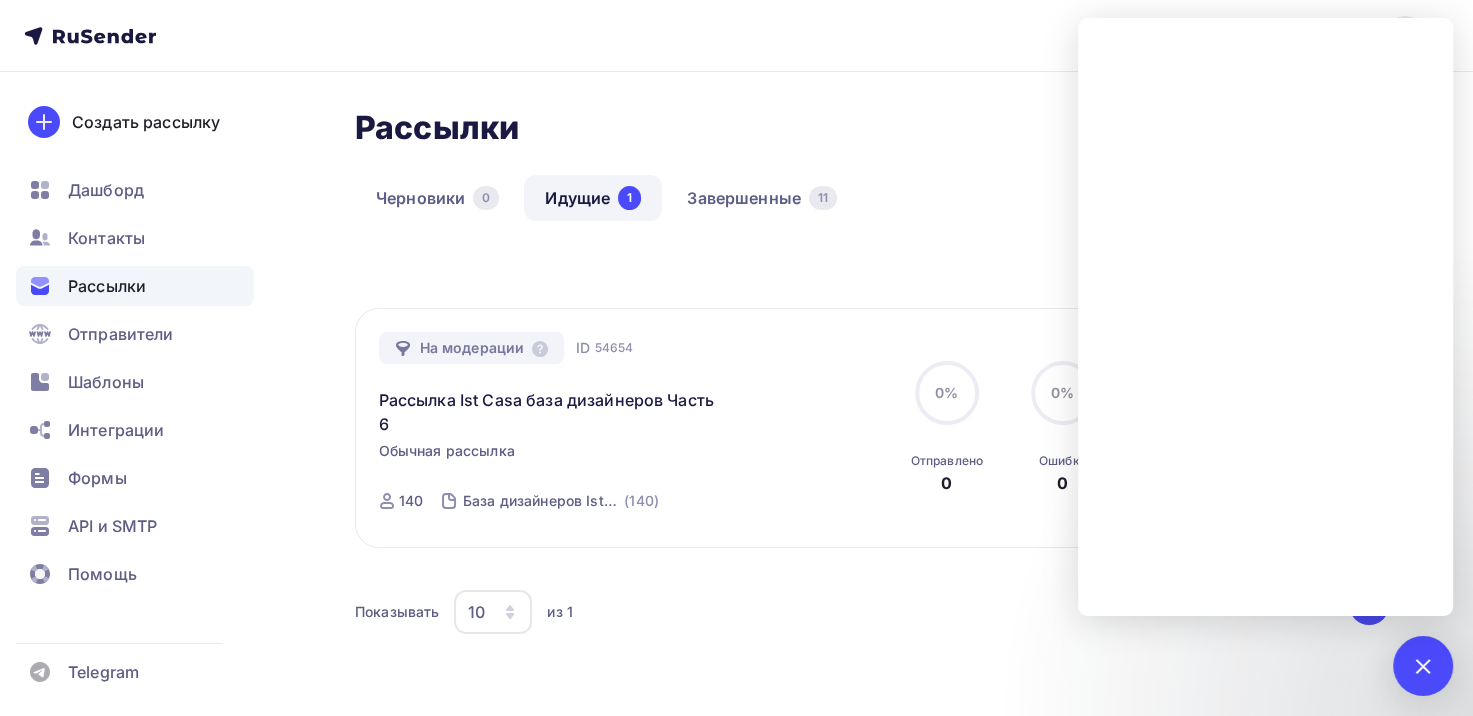 drag, startPoint x: 661, startPoint y: 346, endPoint x: 574, endPoint y: 344, distance: 87.02299 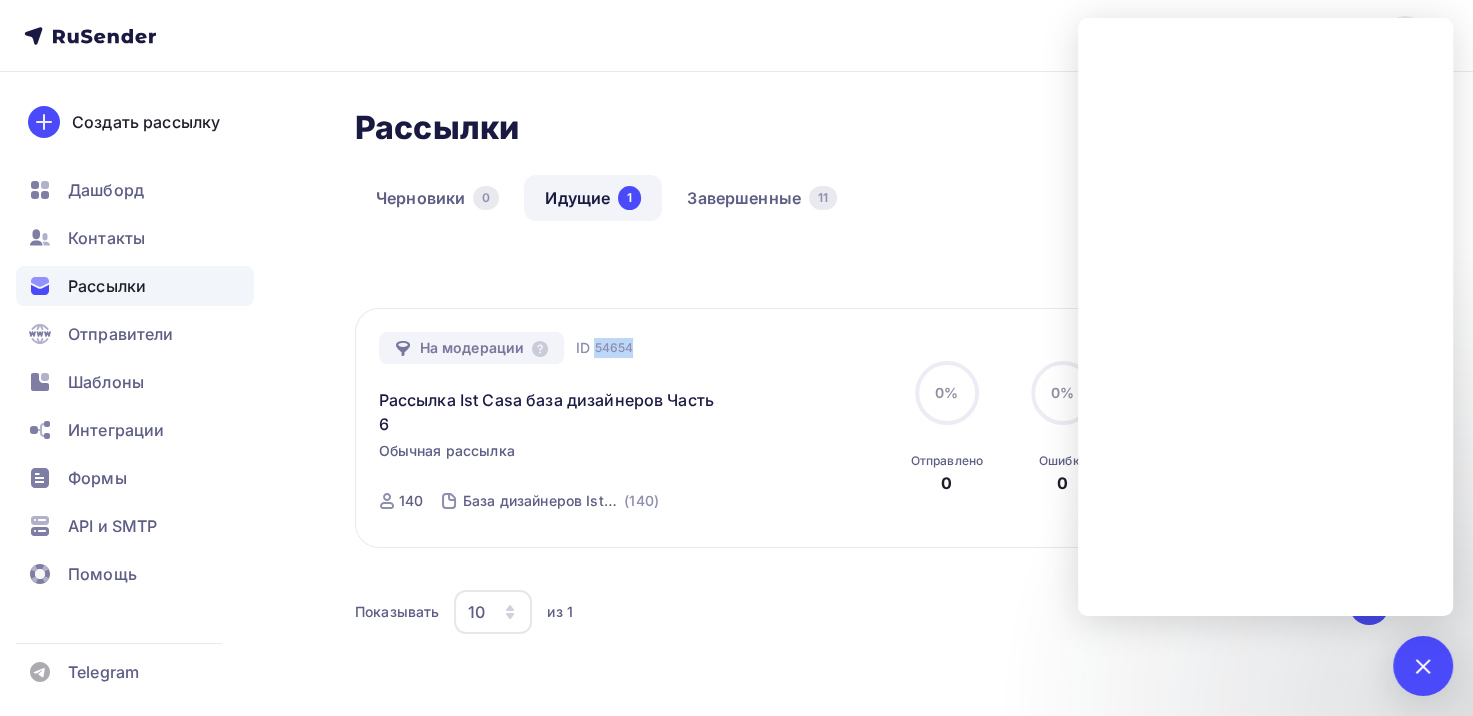 click on "54654" at bounding box center [613, 348] 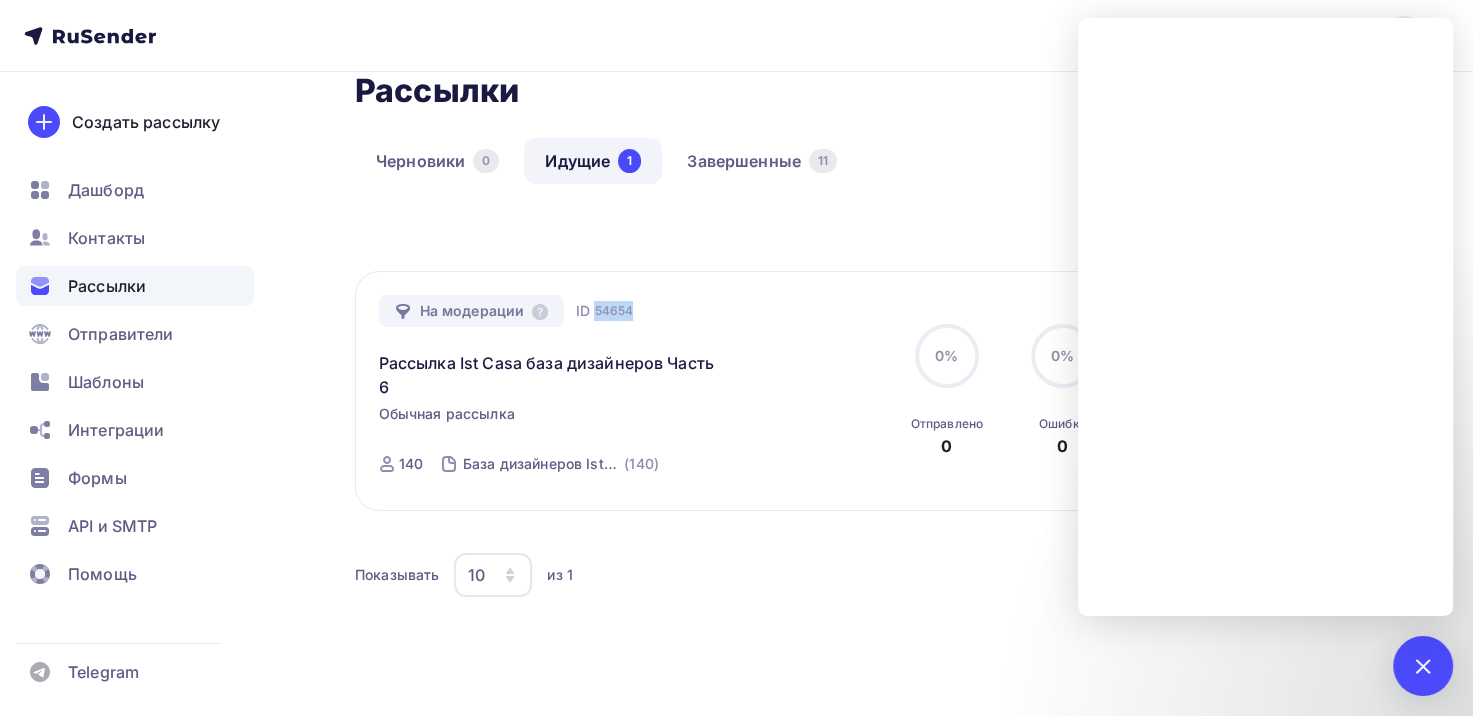 scroll, scrollTop: 121, scrollLeft: 0, axis: vertical 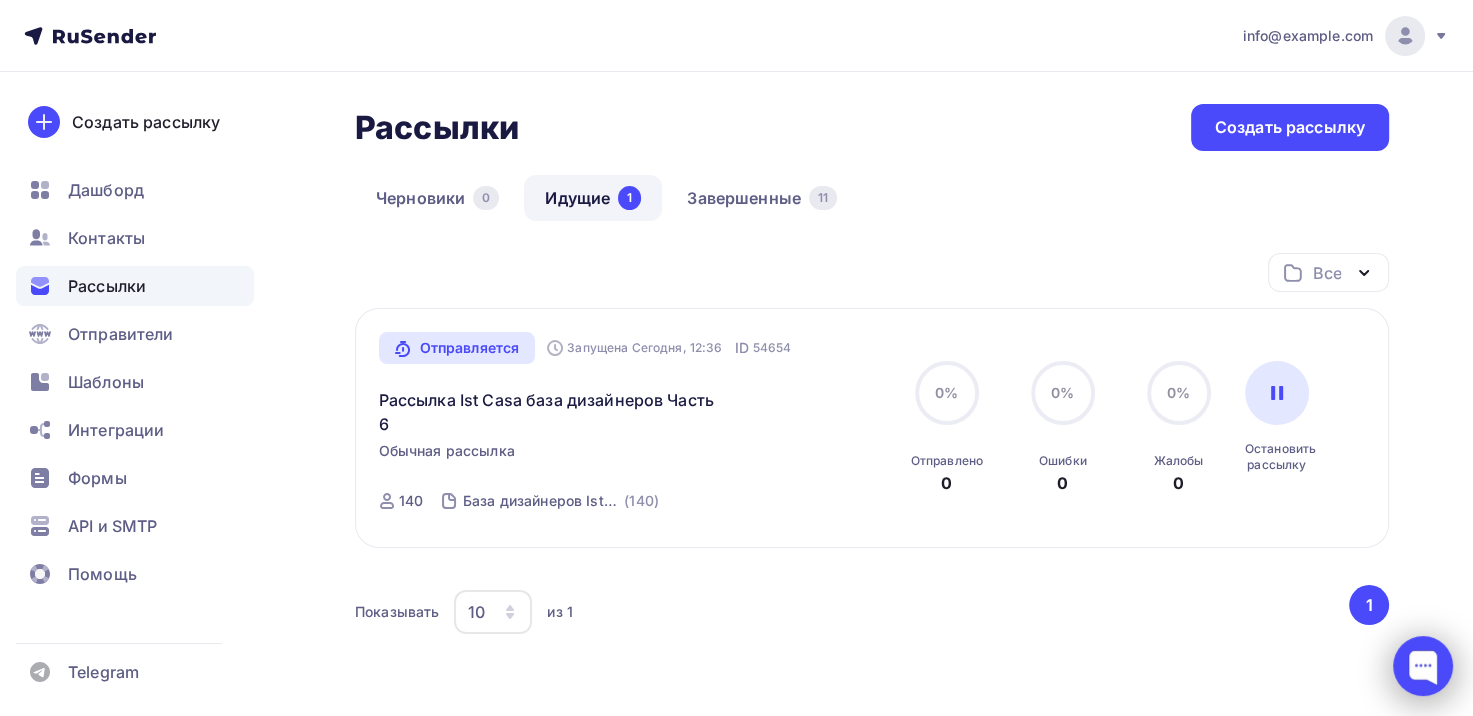 click at bounding box center (1423, 666) 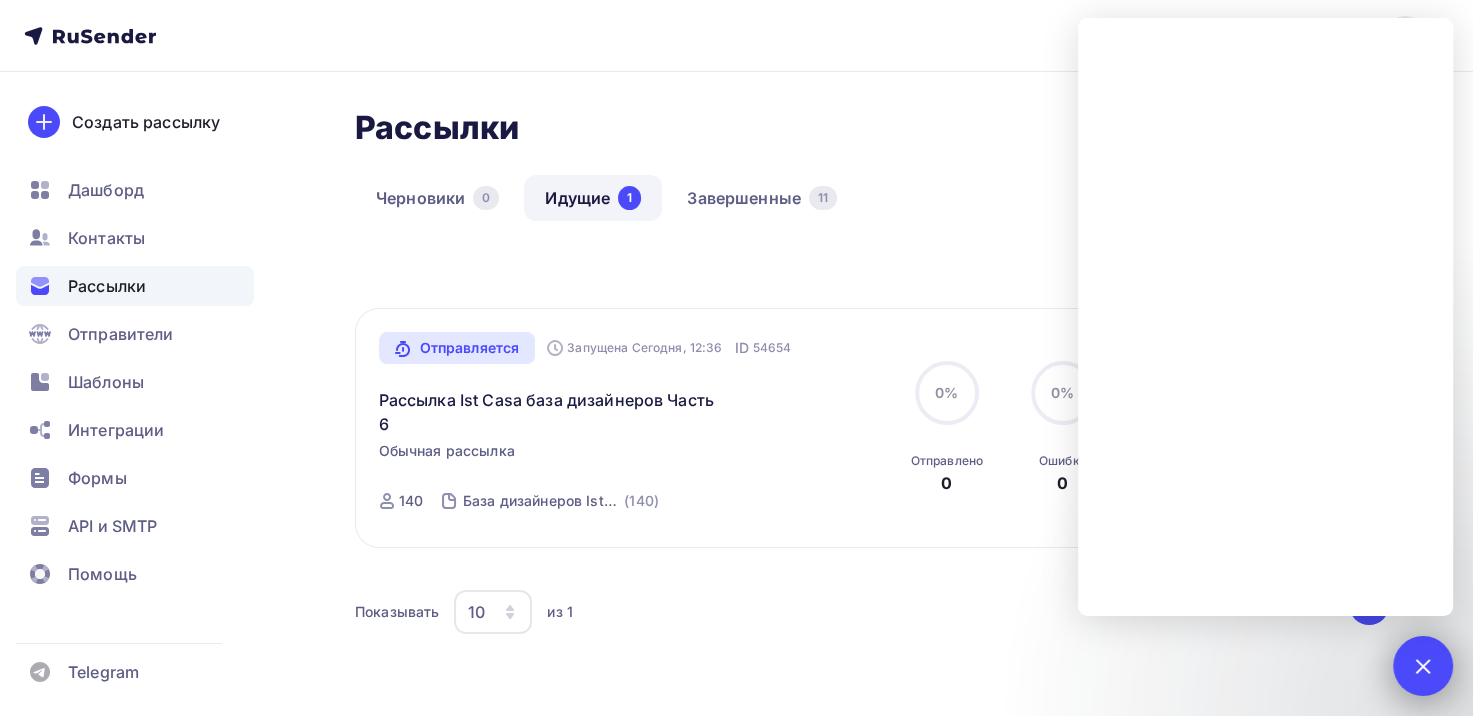 click at bounding box center (1422, 665) 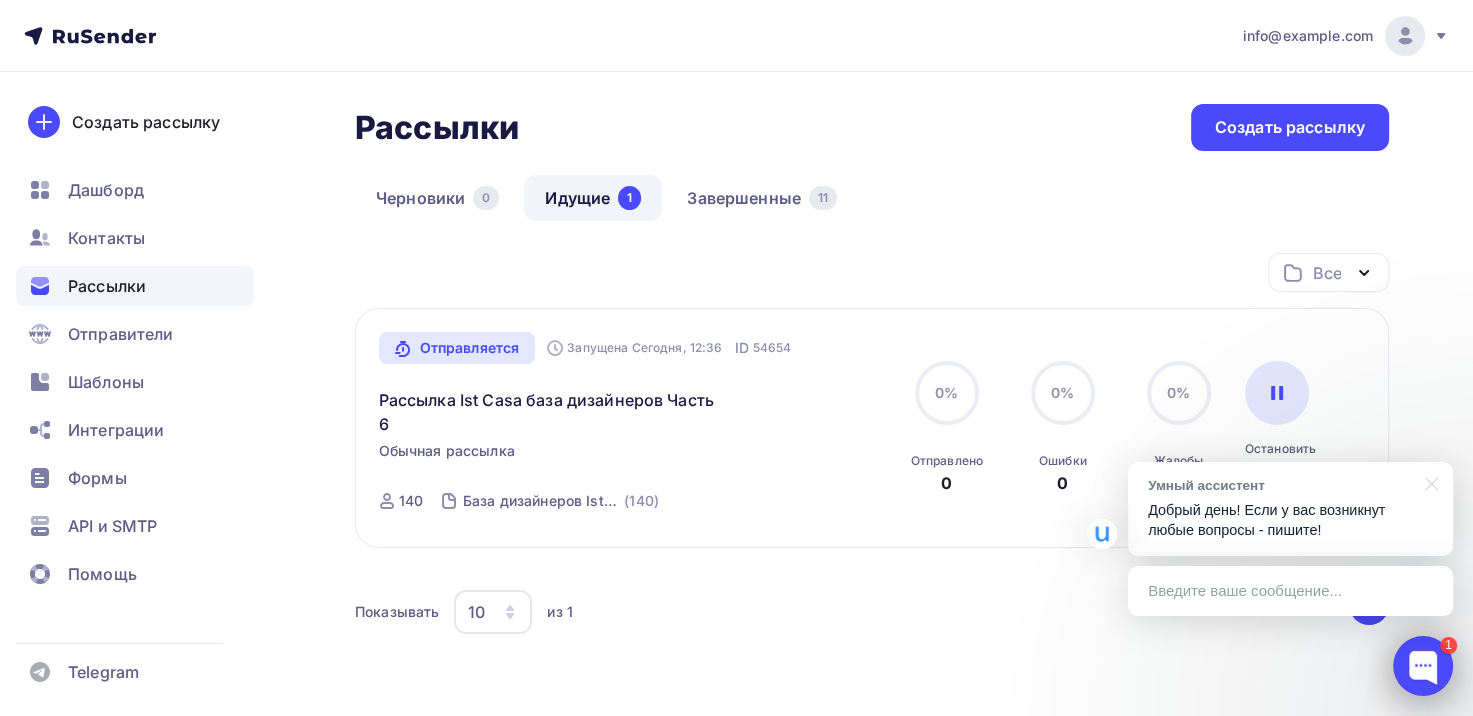 click at bounding box center (1423, 666) 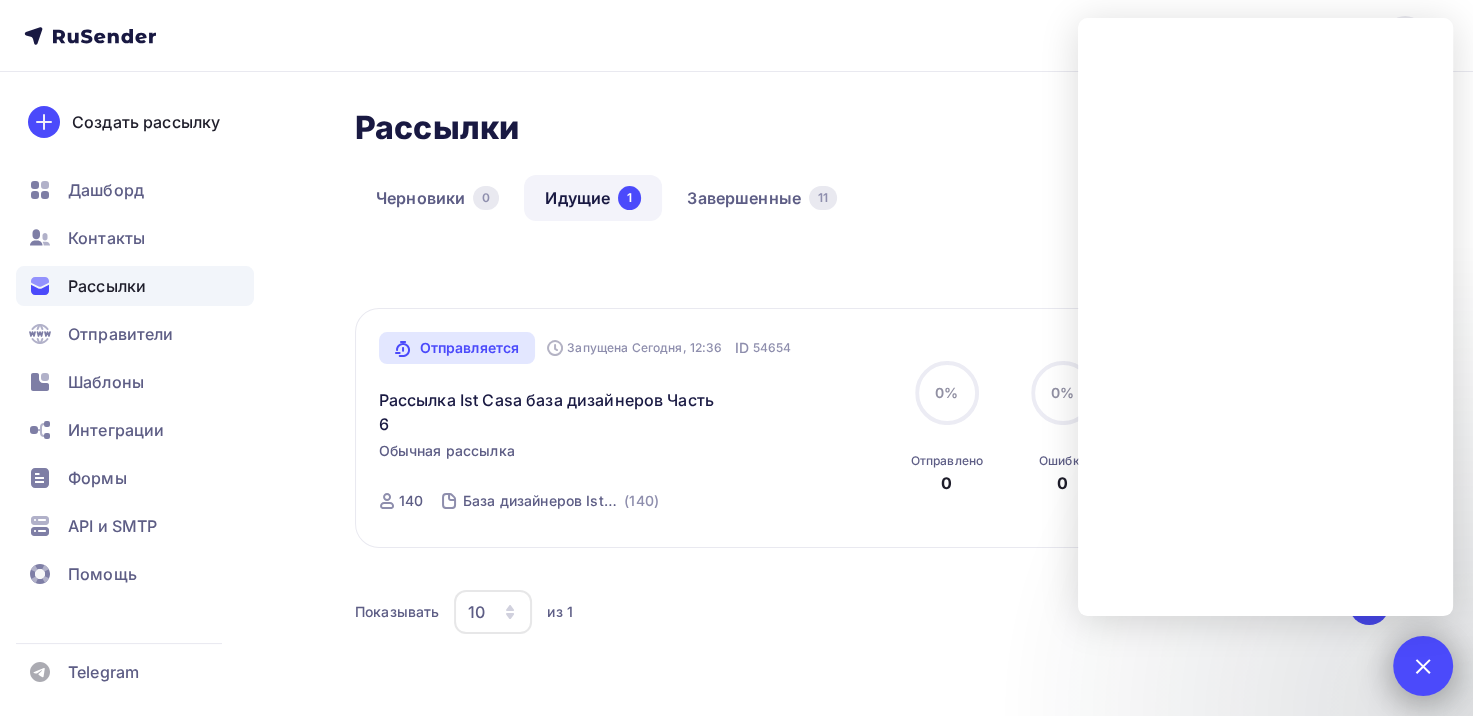 click at bounding box center (1422, 665) 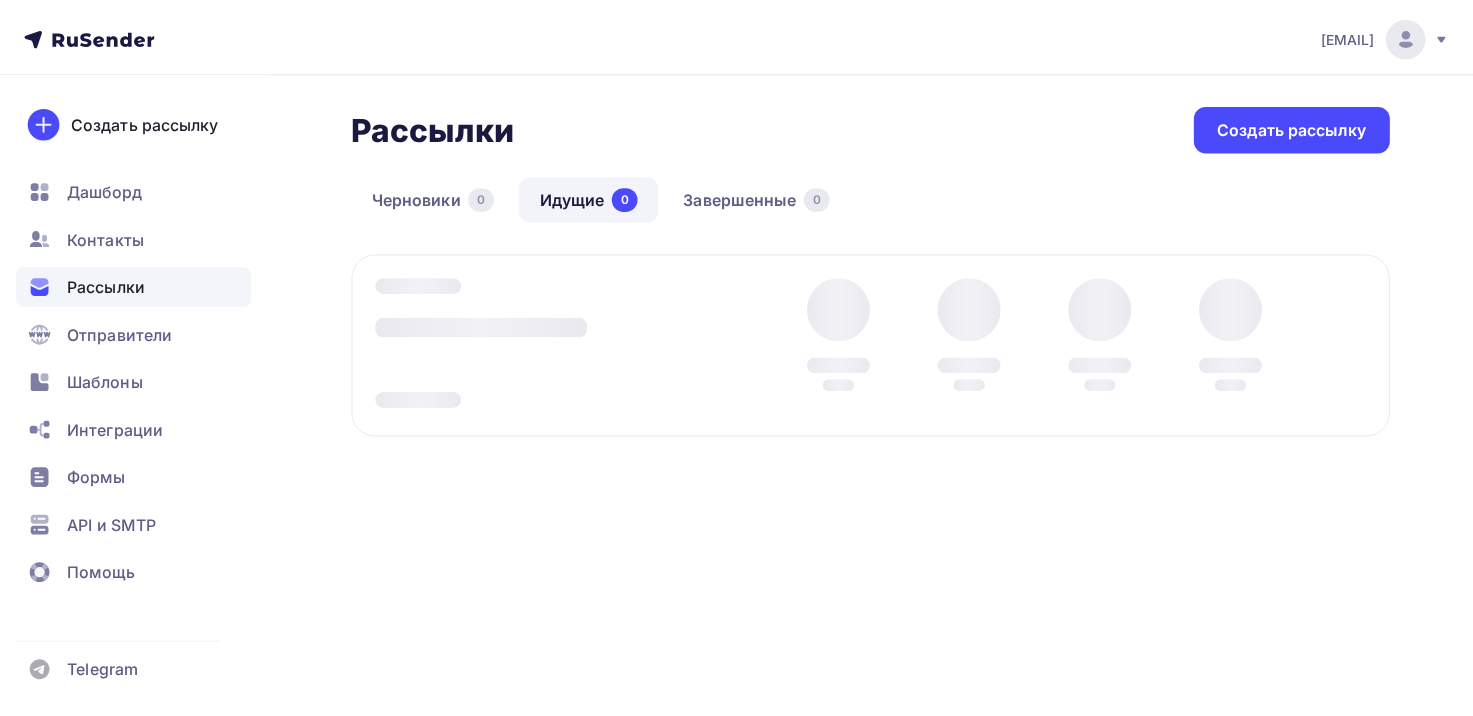 scroll, scrollTop: 0, scrollLeft: 0, axis: both 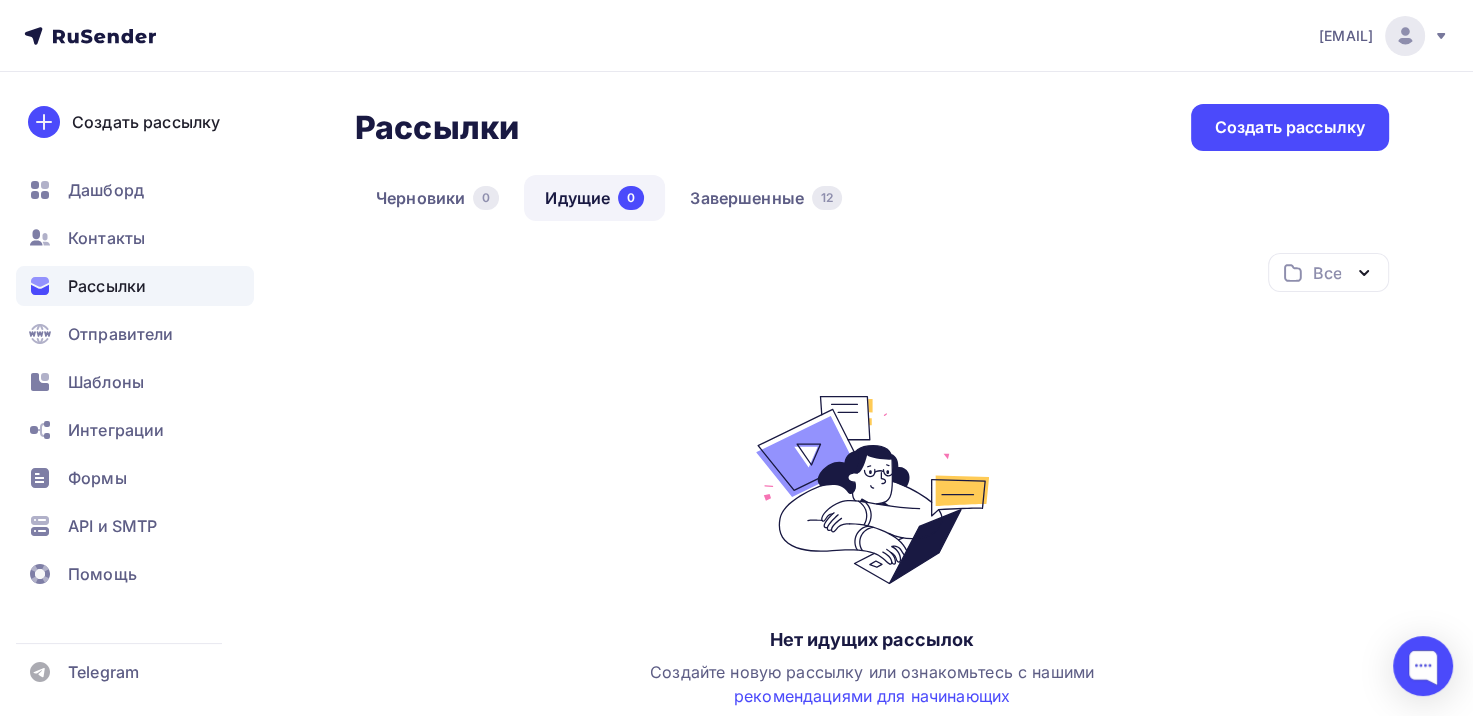 click 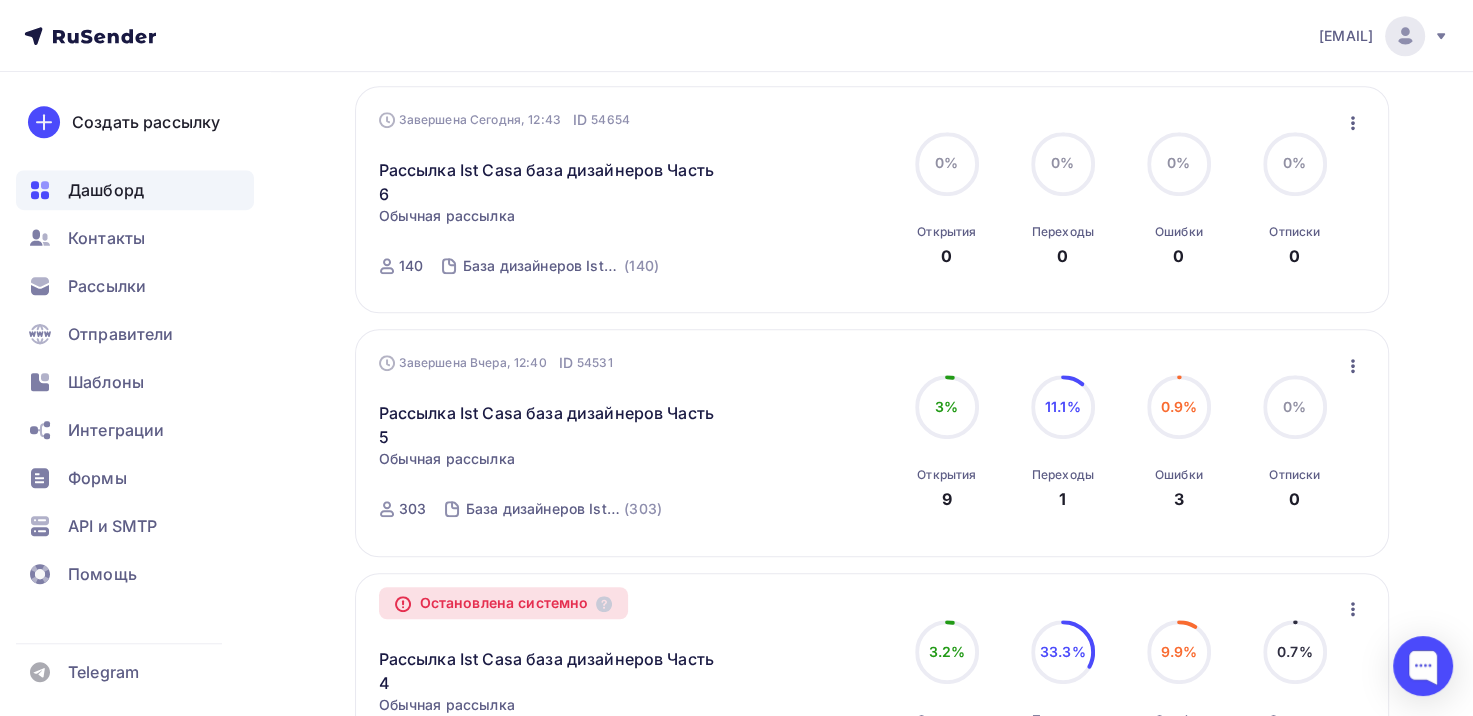 scroll, scrollTop: 1100, scrollLeft: 0, axis: vertical 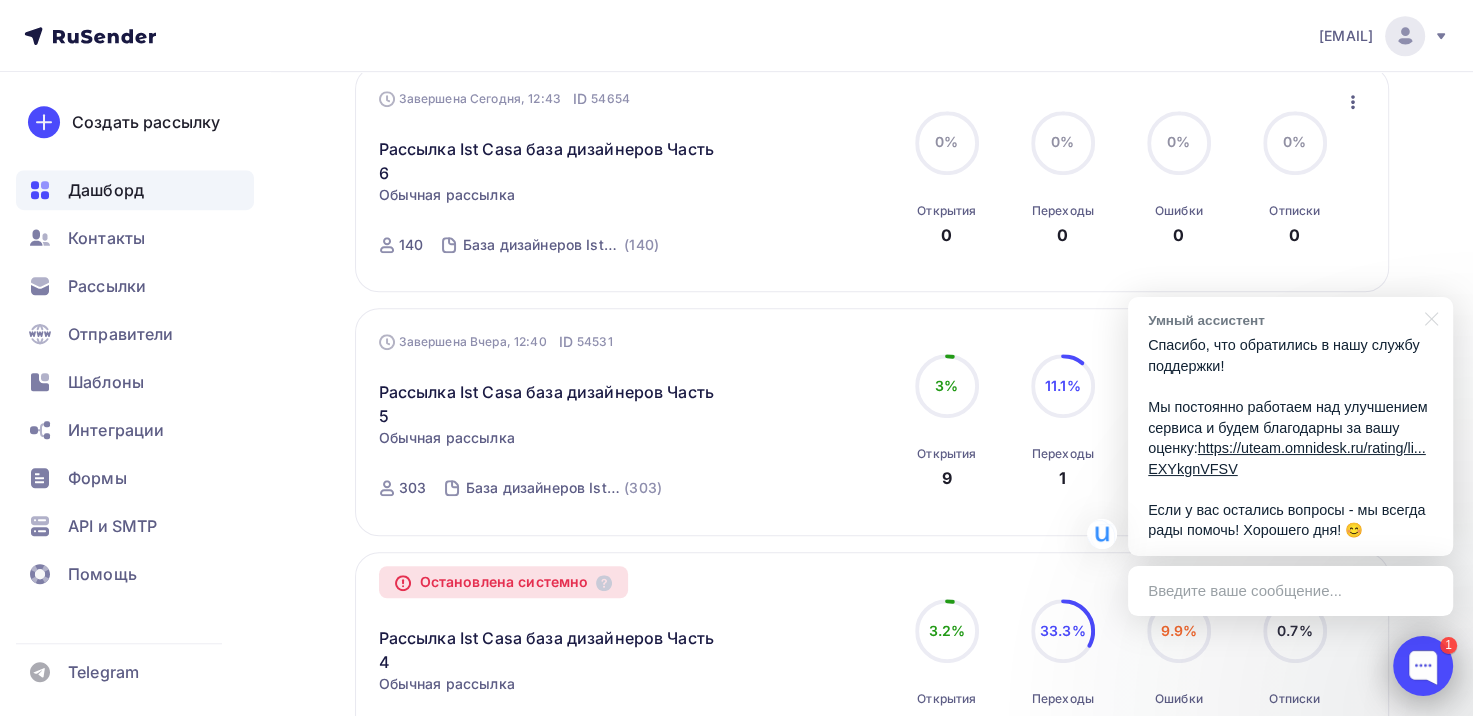 click at bounding box center (1423, 666) 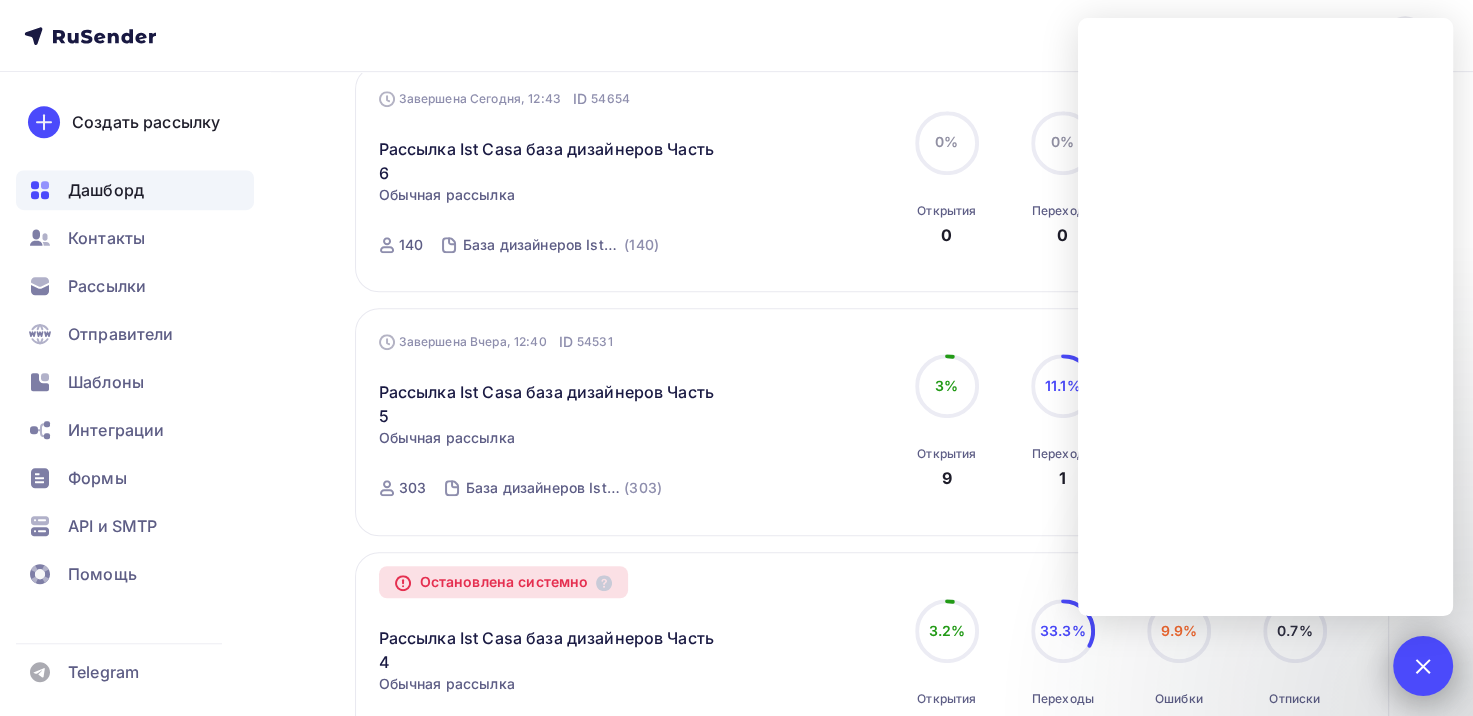 click on "1" at bounding box center (1423, 666) 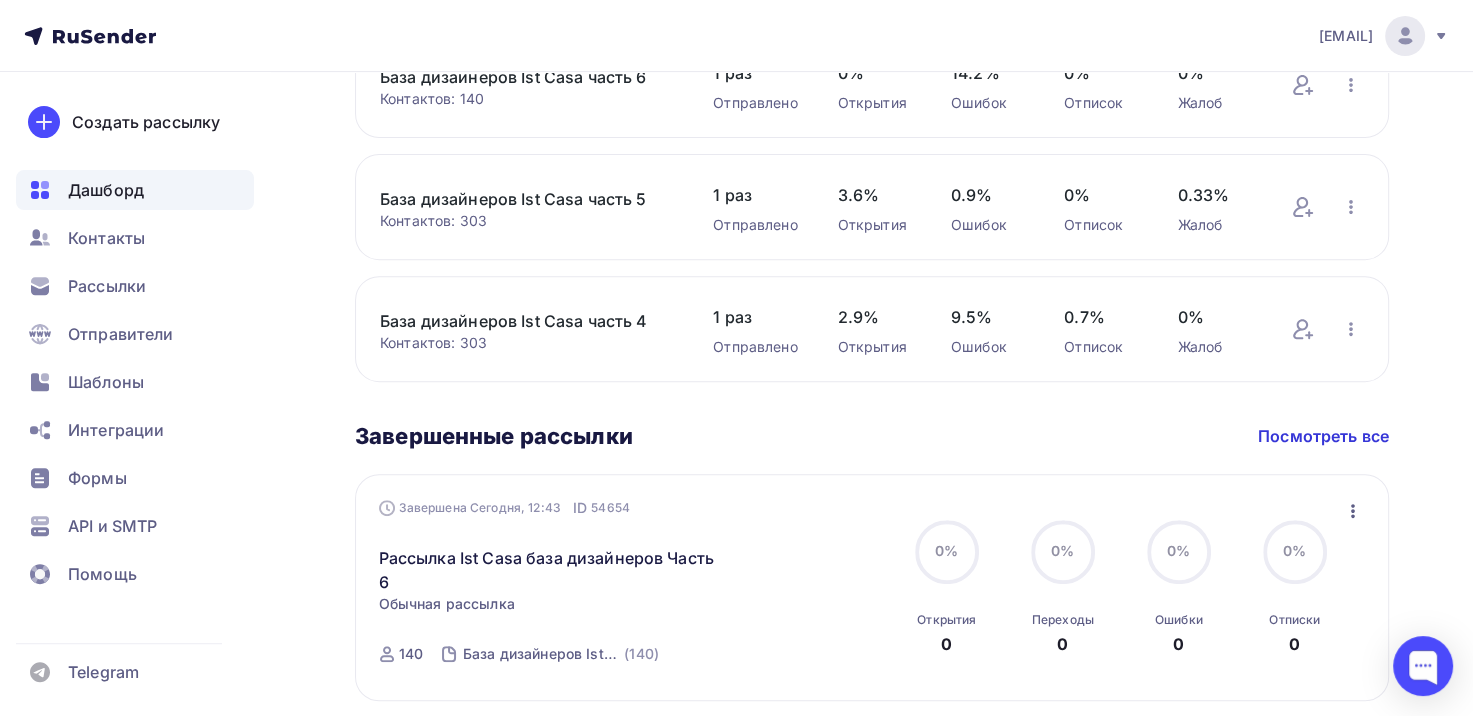 scroll, scrollTop: 700, scrollLeft: 0, axis: vertical 